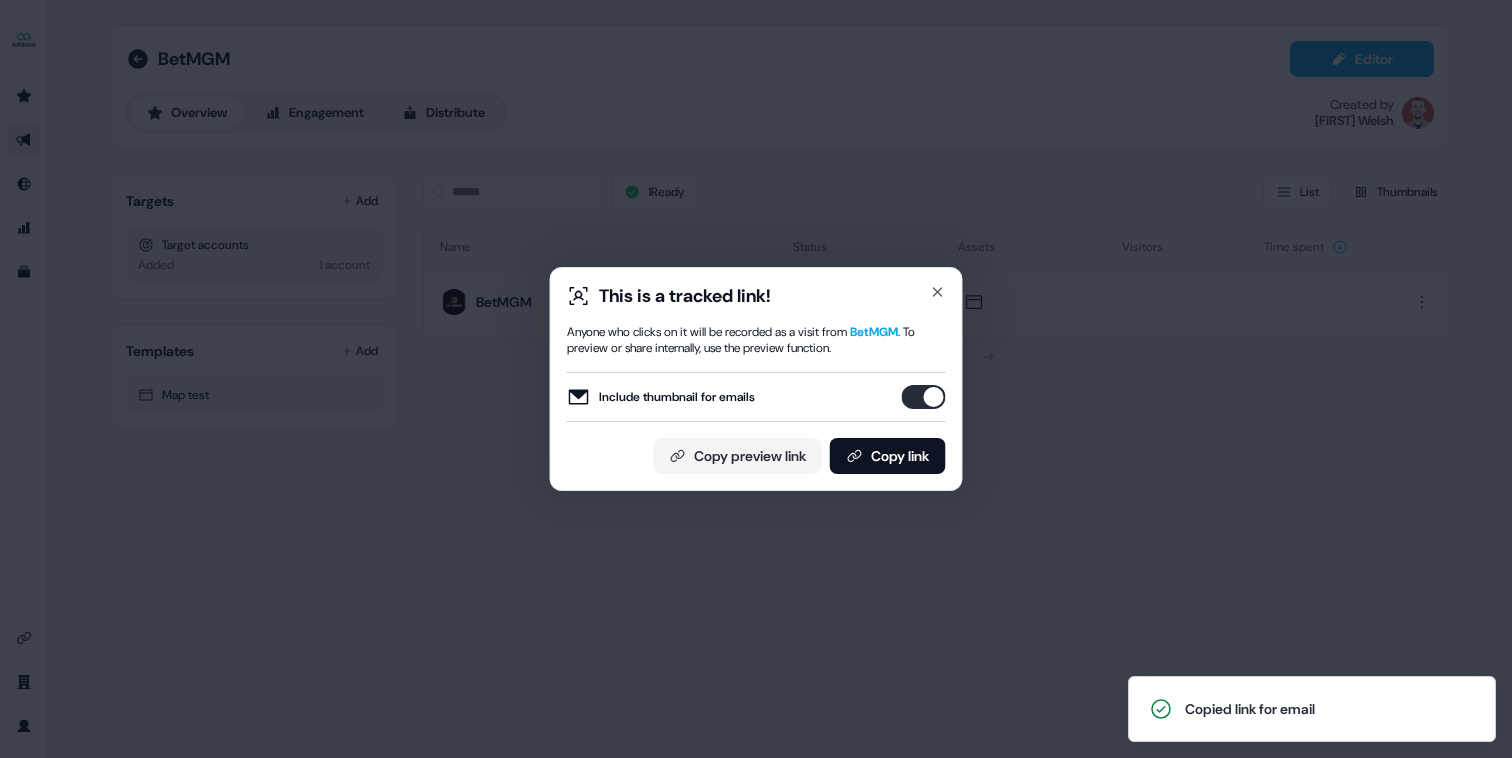 scroll, scrollTop: 0, scrollLeft: 0, axis: both 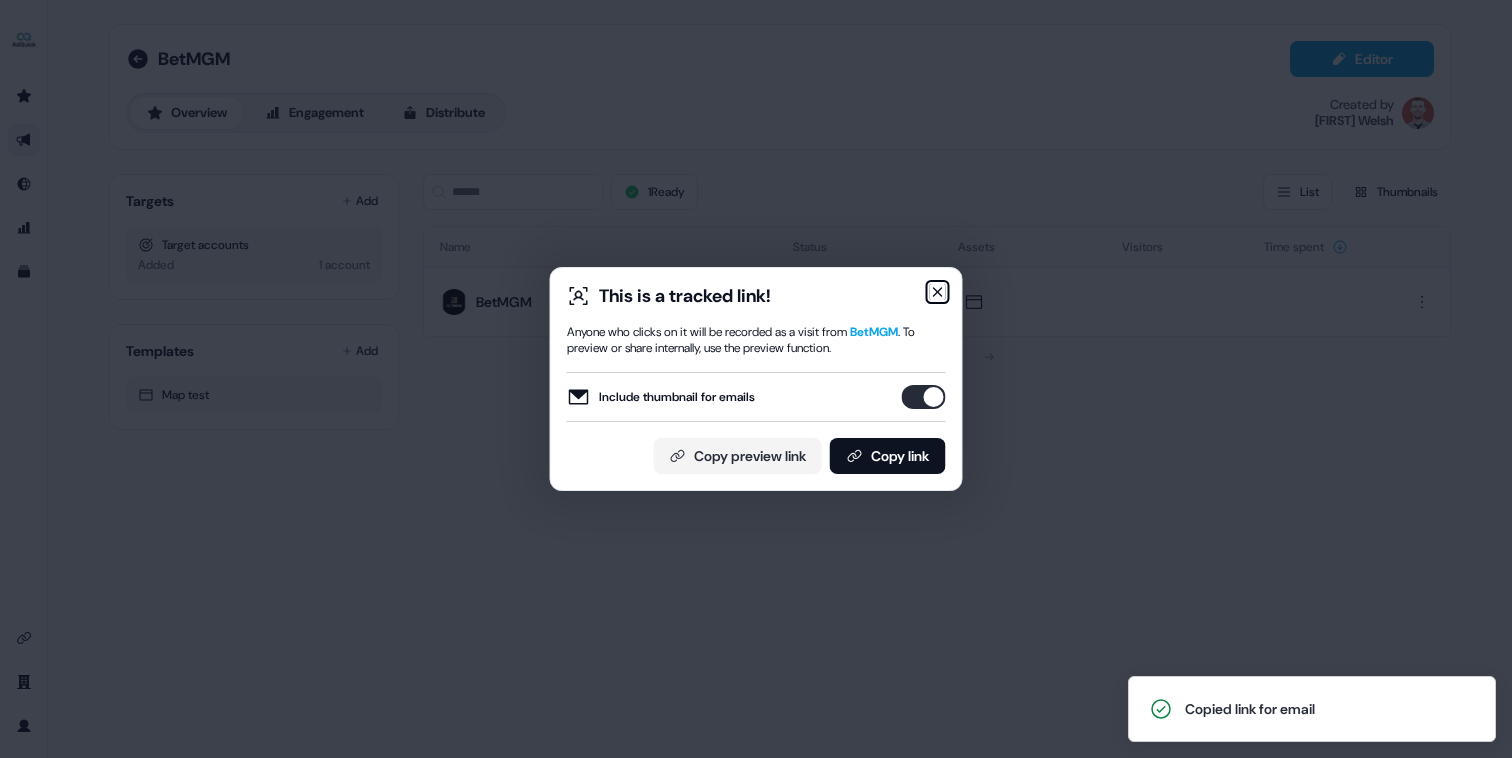 click 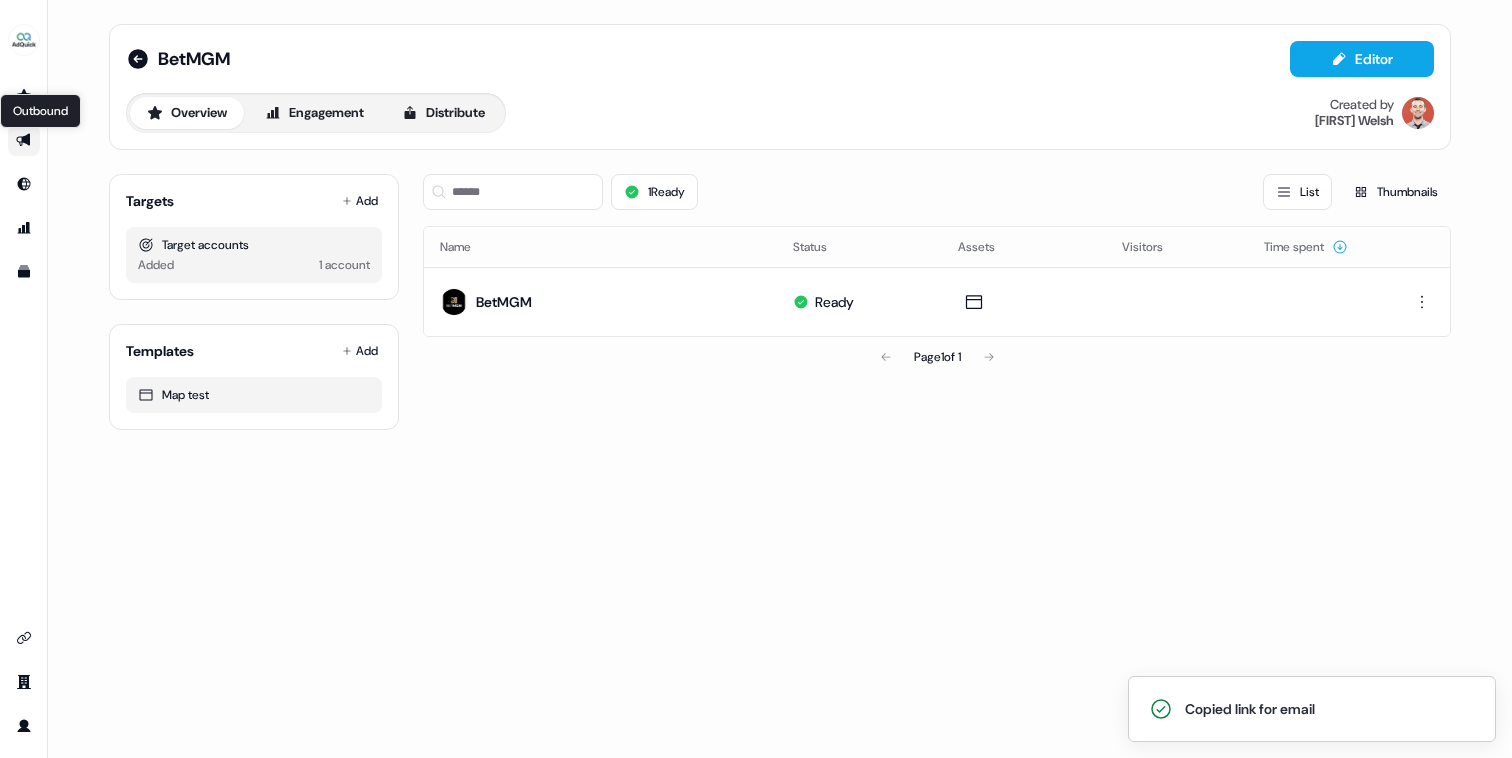 click 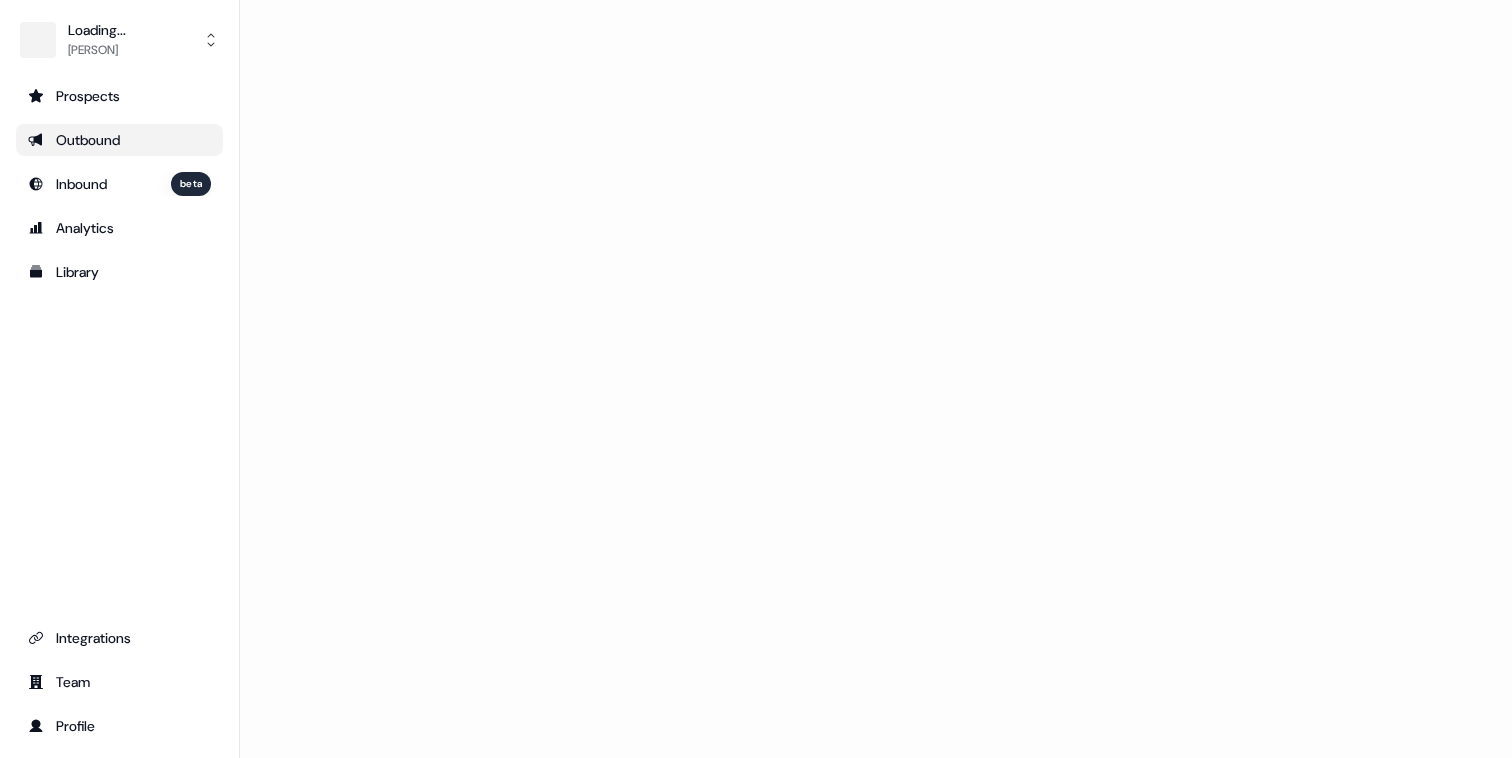 scroll, scrollTop: 0, scrollLeft: 0, axis: both 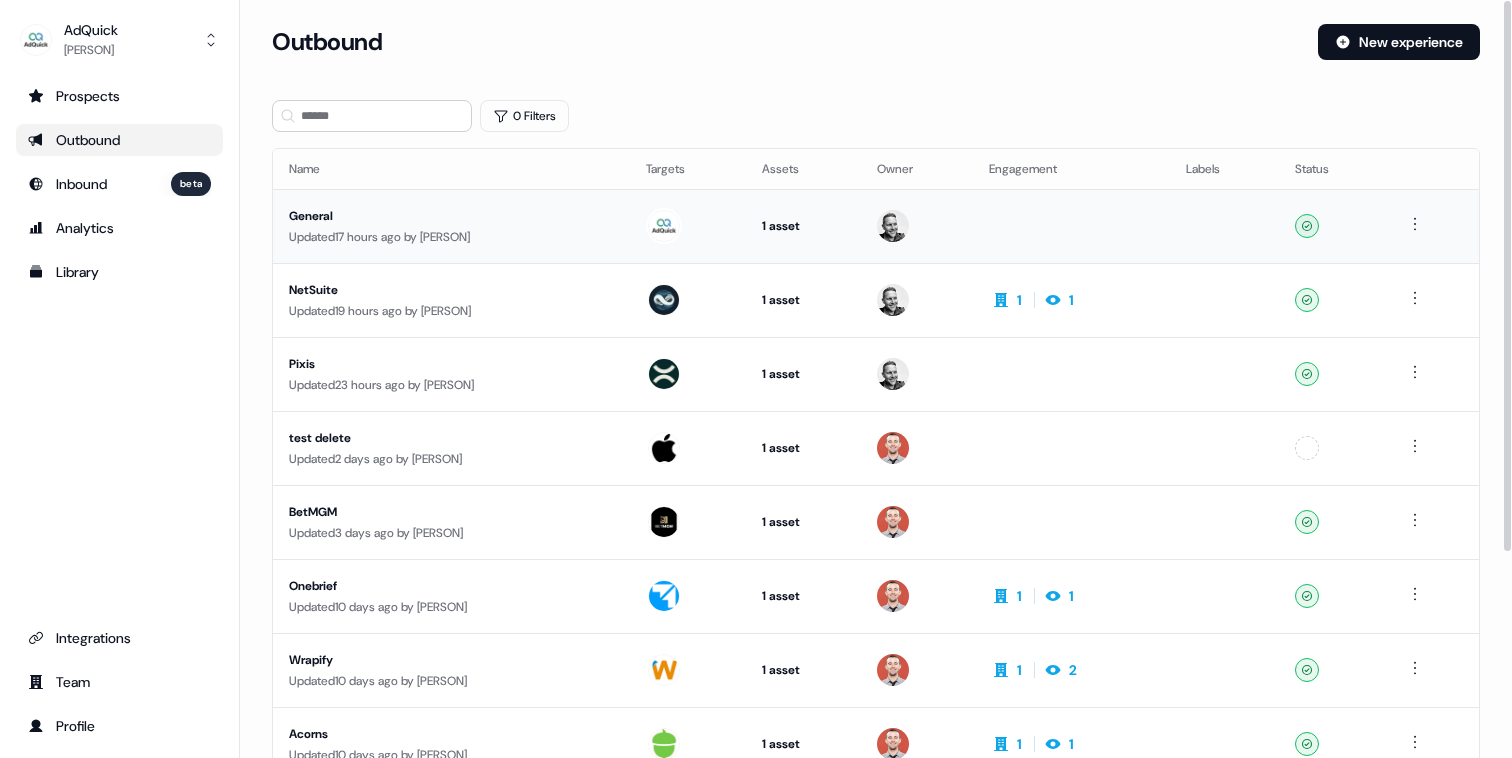 click on "General" at bounding box center (451, 216) 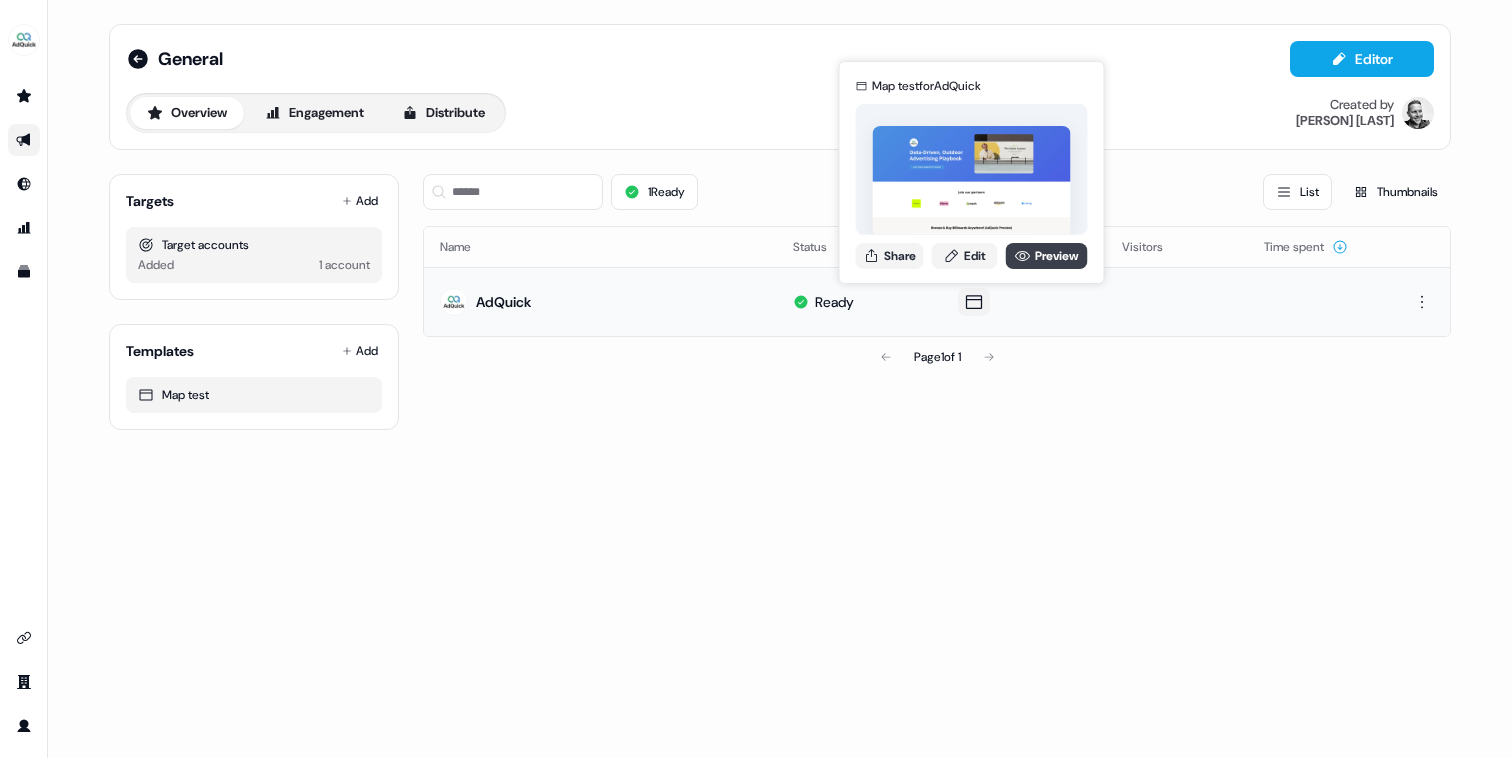click on "Preview" at bounding box center [1047, 256] 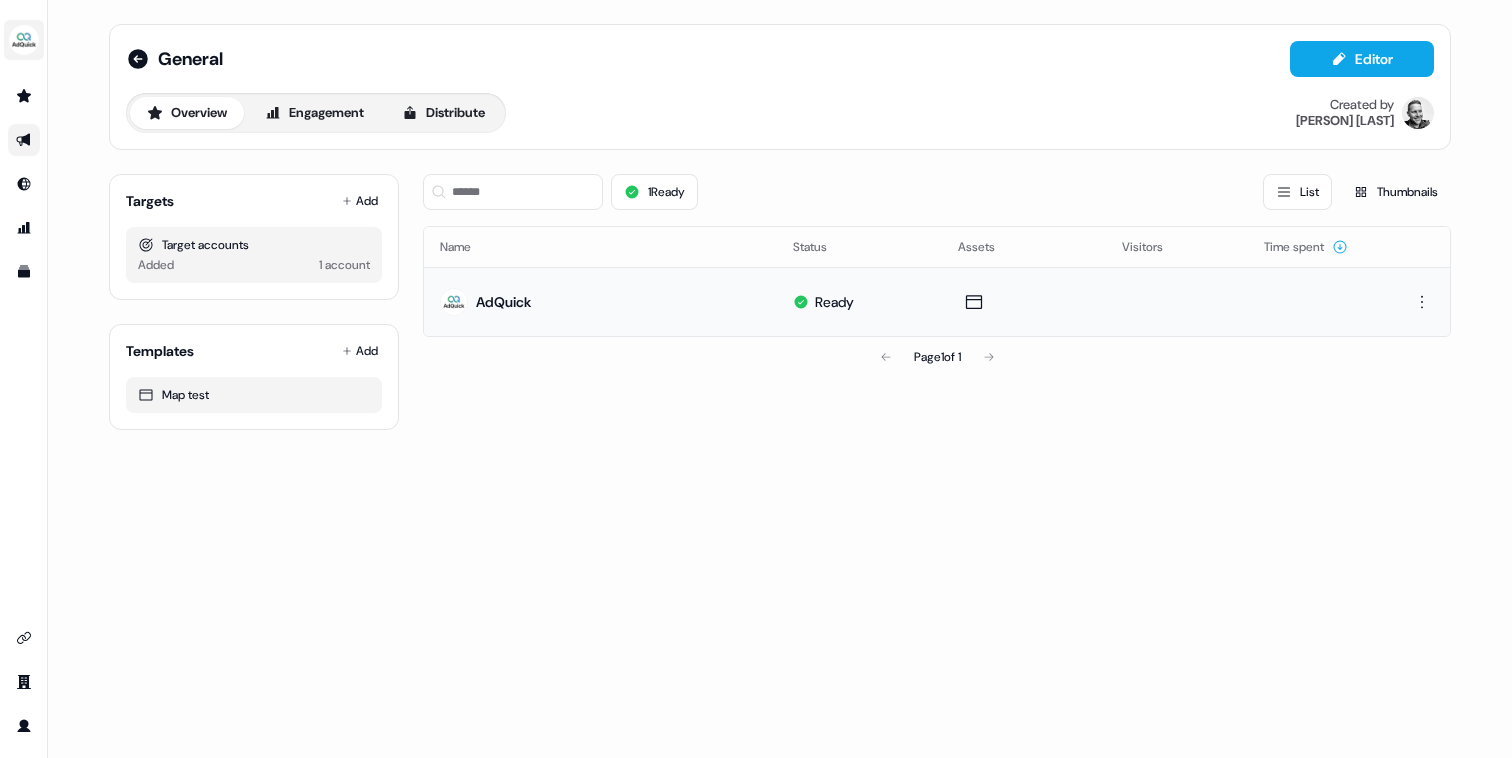 click at bounding box center (24, 40) 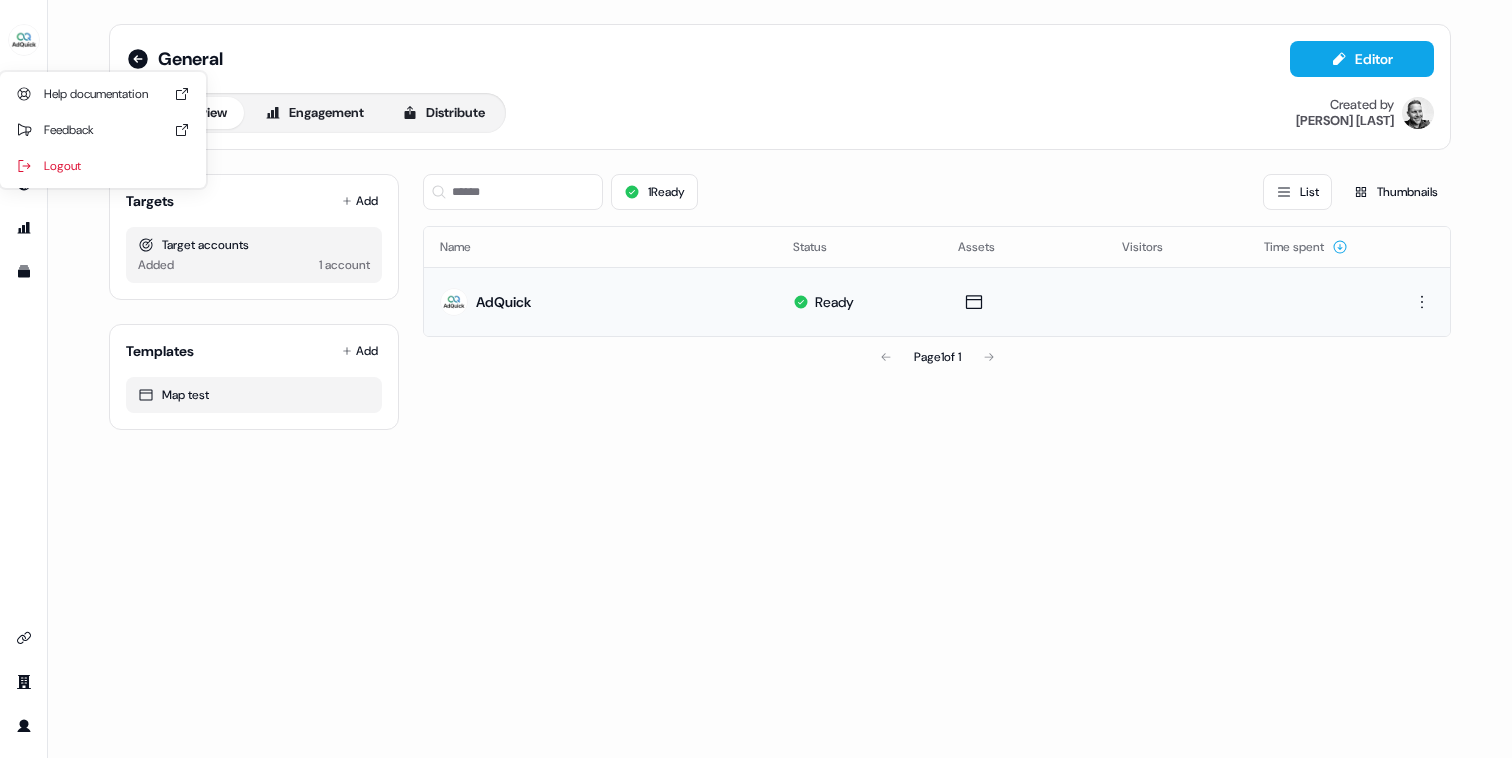 click on "General Editor Overview Engagement Distribute Created by Jason   Hanson Targets Add Target   accounts Added 1   account Templates Add Map test 1  Ready List Thumbnails Name Status Assets Visitors Time spent AdQuick Ready Page  1  of 1" at bounding box center [780, 379] 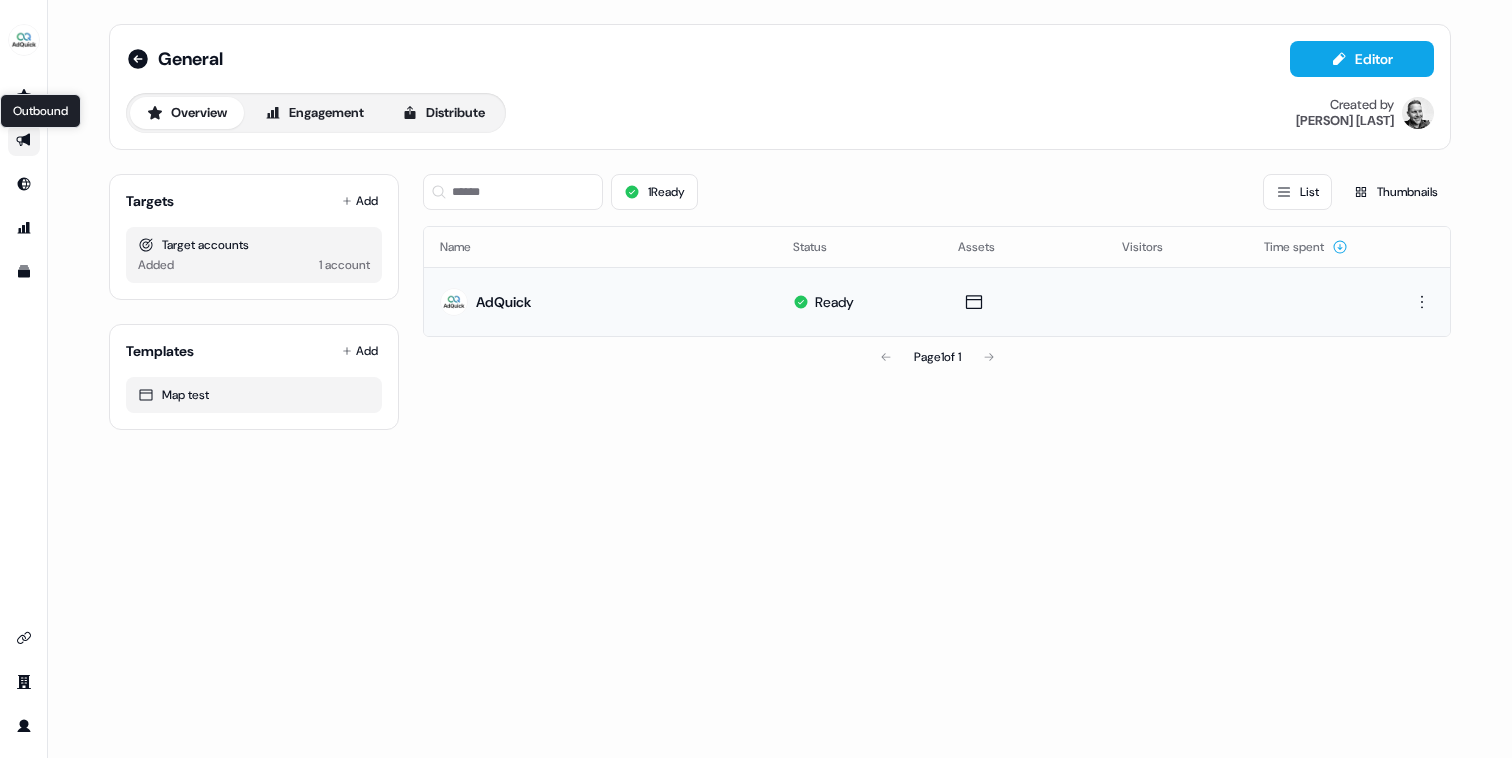 click 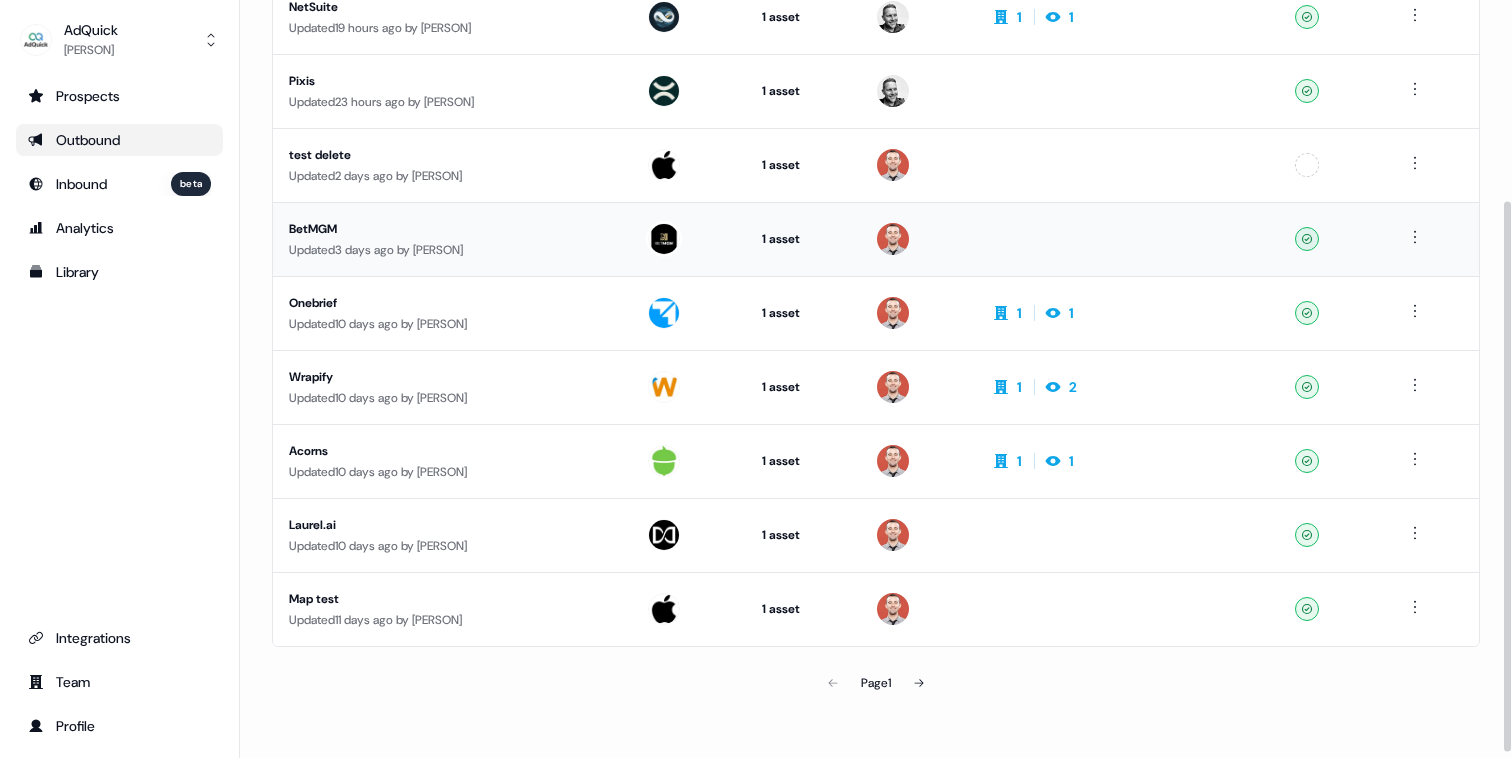 scroll, scrollTop: 275, scrollLeft: 0, axis: vertical 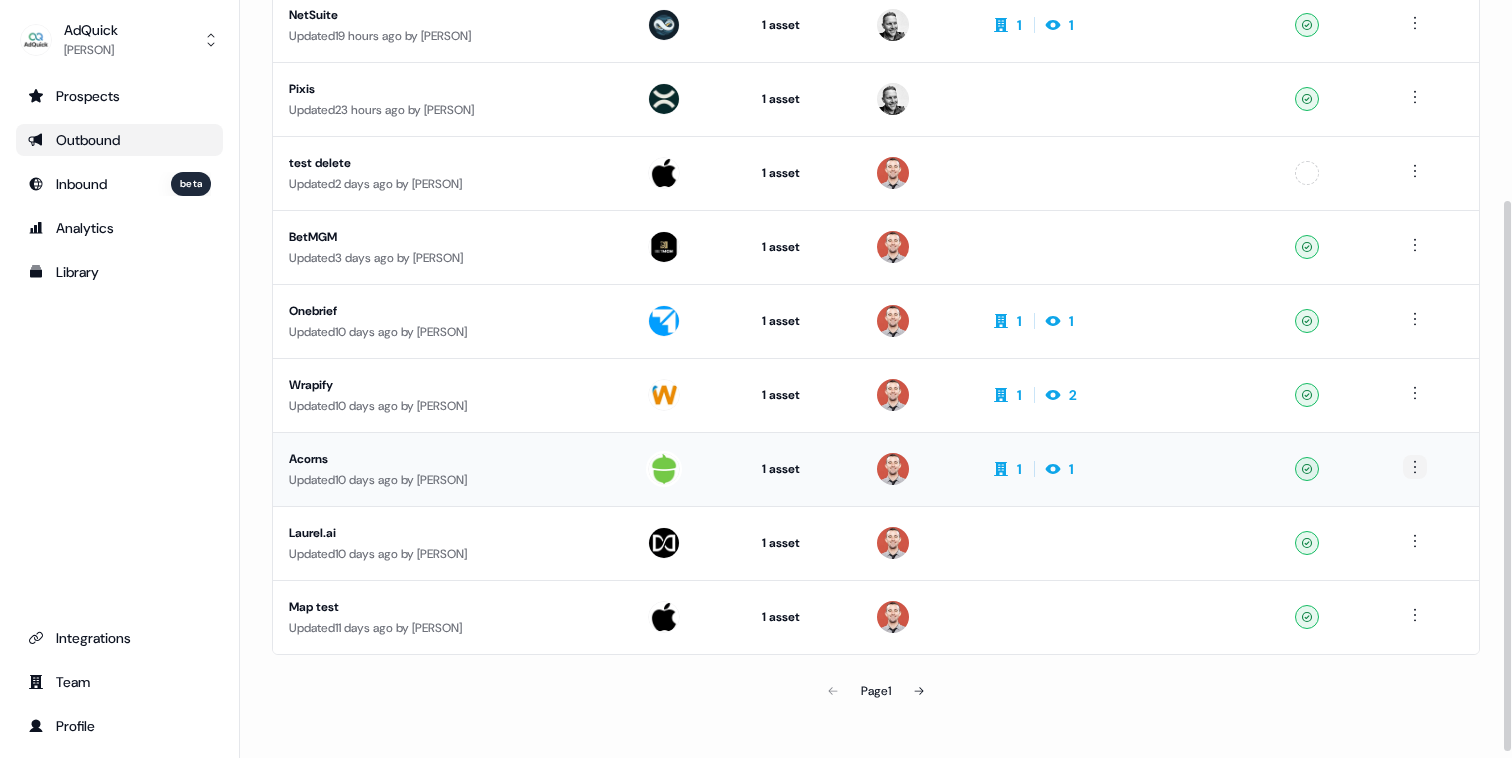 click on "For the best experience switch devices to a bigger screen. Go to Userled.io AdQuick Marc Welsh Prospects Outbound Inbound beta Analytics Library   Integrations Team Profile Loading... Outbound New experience 0   Filters Name Targets Assets Owner Engagement Labels Status General Updated  17 hours ago   by   Jason Hanson 1   asset Outreach (Starter) Ready NetSuite Updated  19 hours ago   by   Jason Hanson 1   asset Outreach (Starter) 1 1 Ready Pixis Updated  23 hours ago   by   Jason Hanson 1   asset Outreach (Starter) Ready test delete Updated  2 days ago   by   Marc Welsh 1   asset Outreach (Starter) Unconfigured BetMGM  Updated  3 days ago   by   Jason Hanson 1   asset Outreach (Starter) Ready Onebrief Updated  10 days ago   by   Marc Welsh 1   asset Outreach (Starter) 1 1 Ready Wrapify Updated  10 days ago   by   Marc Welsh 1   asset Outreach (Starter) 1 2 Ready Acorns Updated  10 days ago   by   Marc Welsh 1   asset Outreach (Starter) 1 1 Ready Laurel.ai Updated  10 days ago   by   Marc Welsh 1" at bounding box center [756, 379] 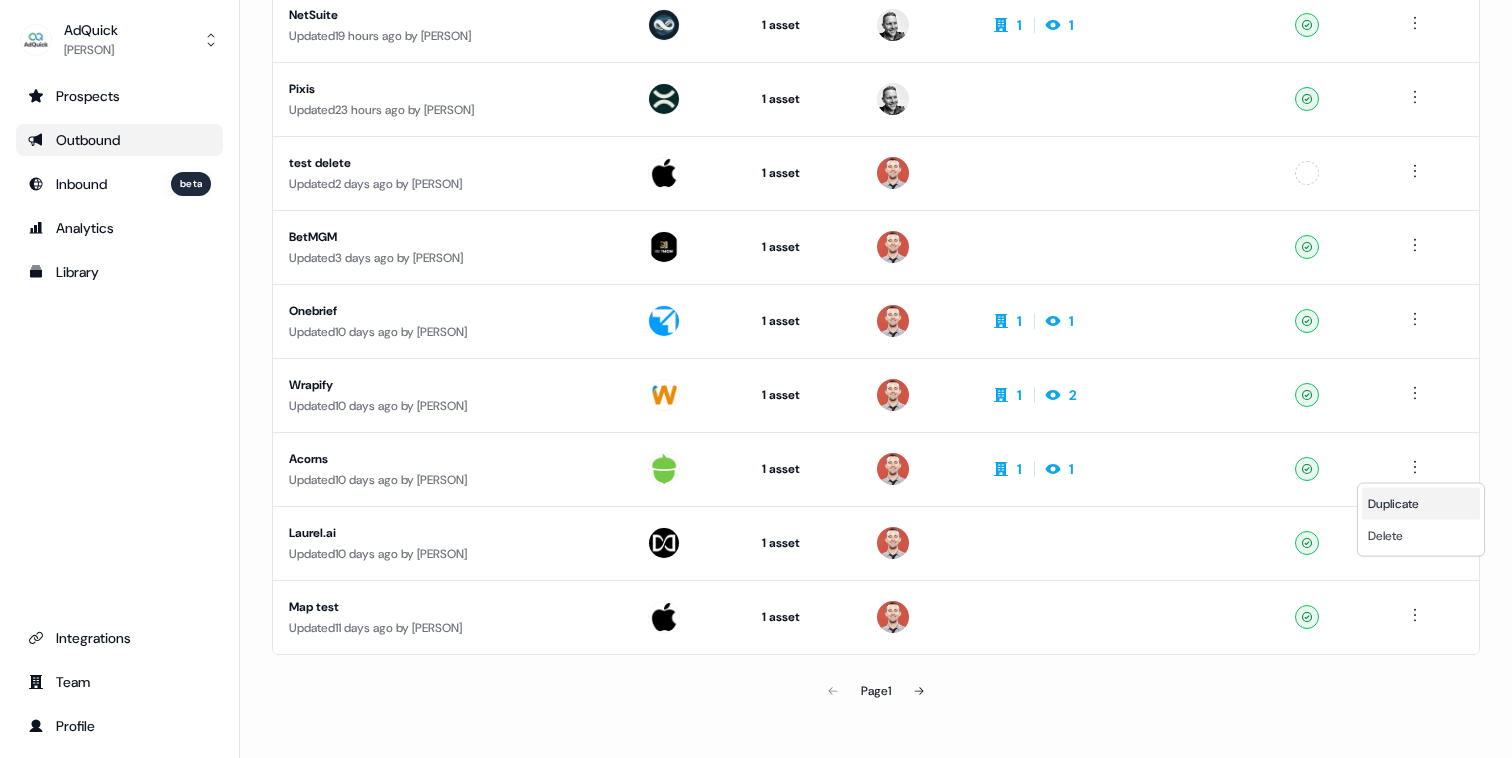 click on "Duplicate" at bounding box center (1393, 504) 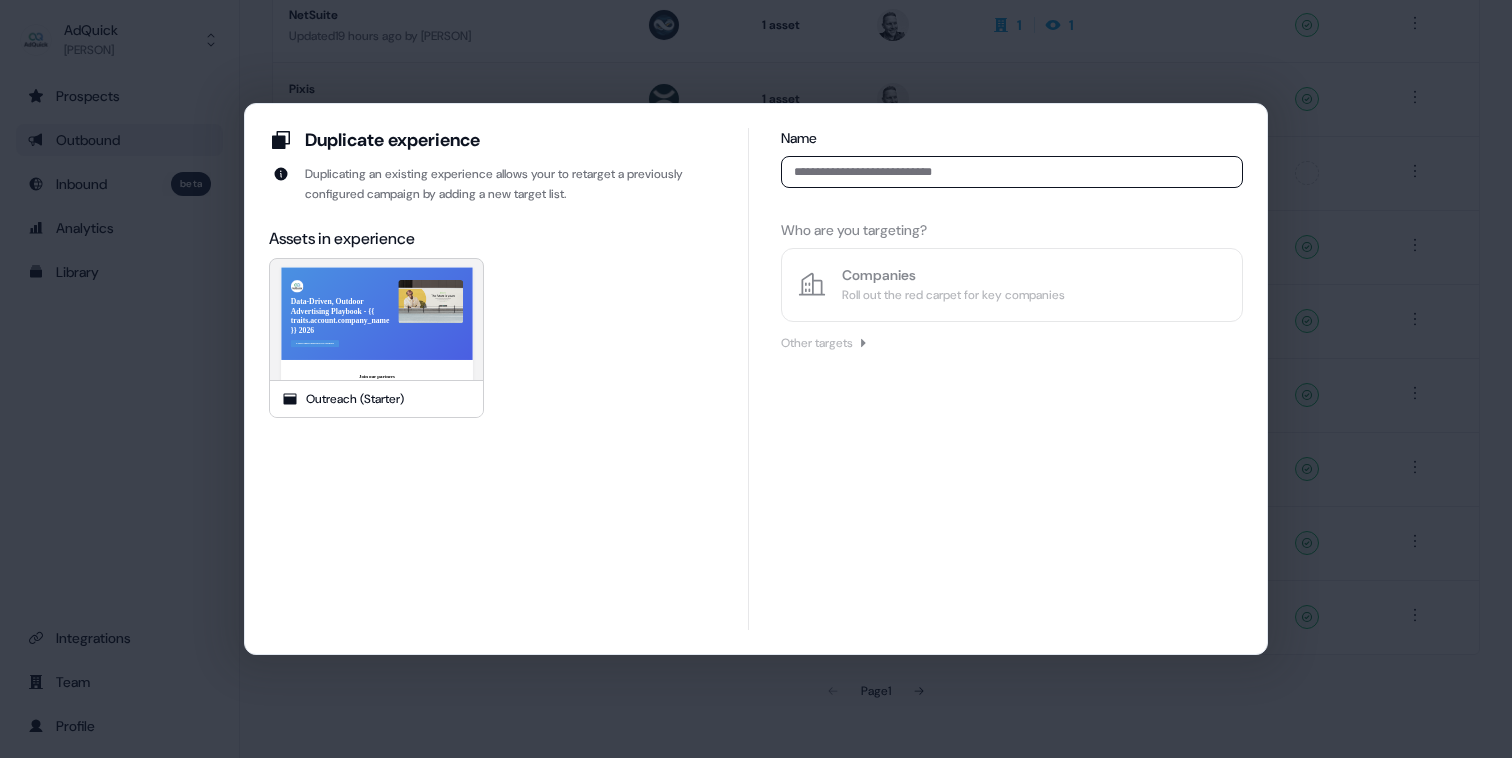 click at bounding box center (1012, 172) 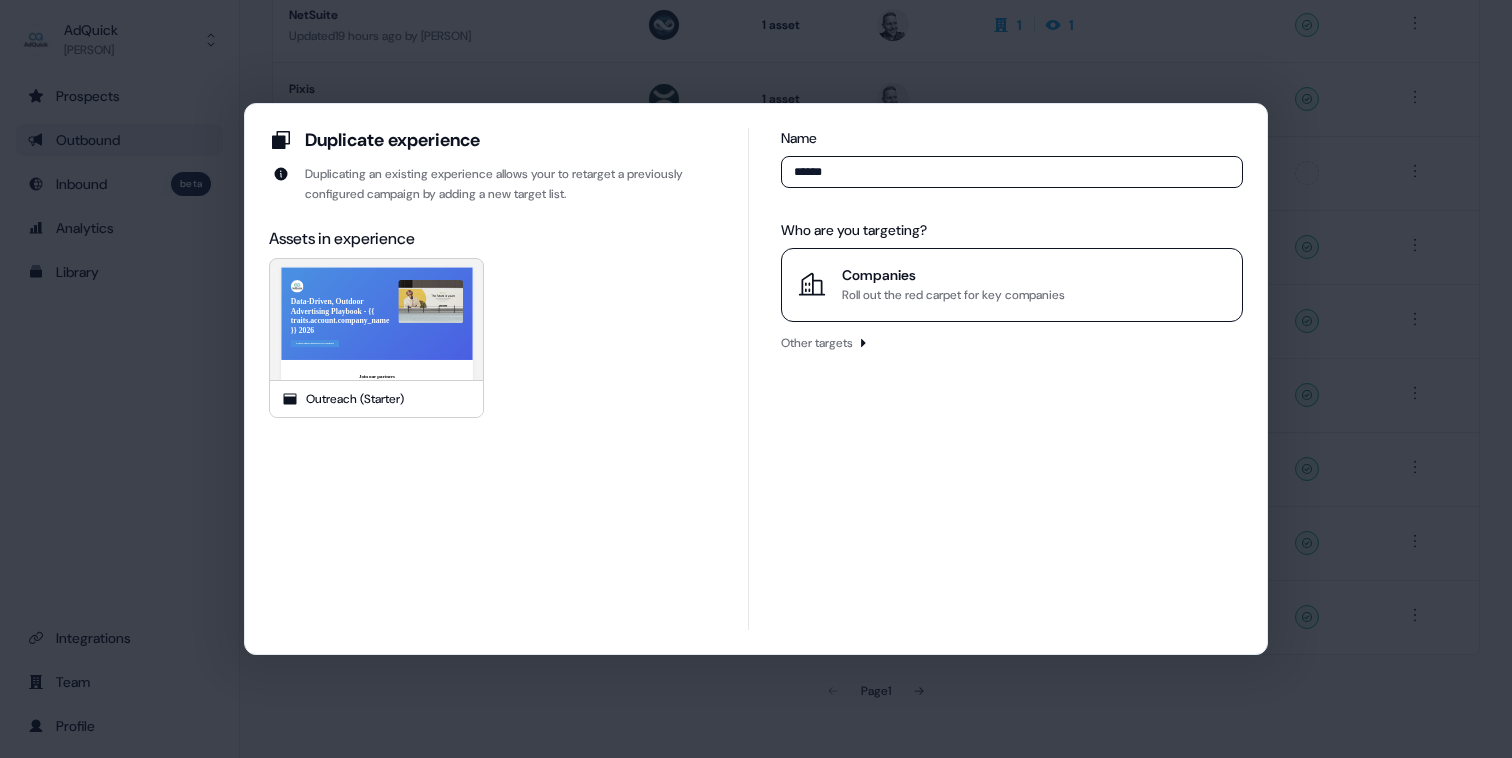 type on "******" 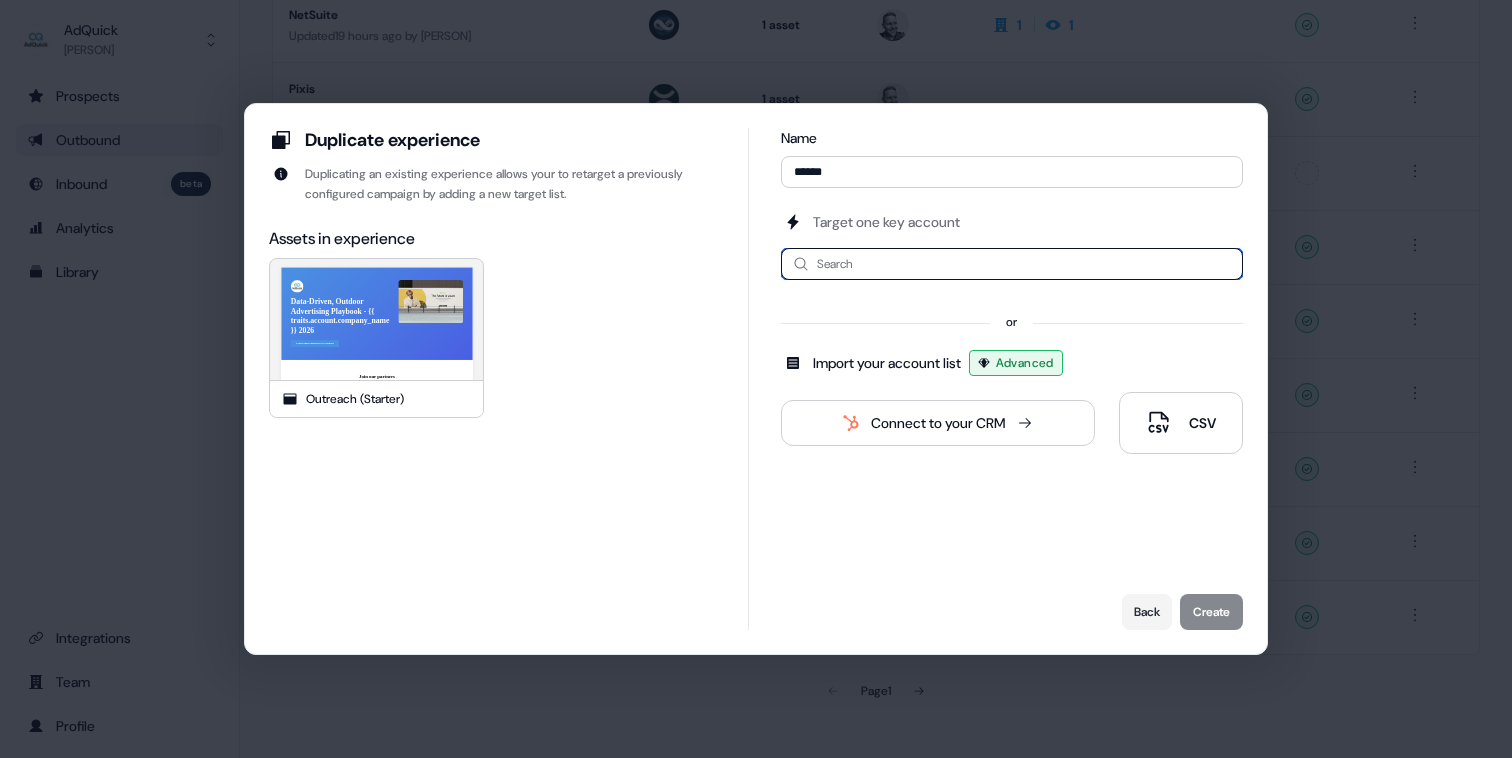 click at bounding box center [1012, 264] 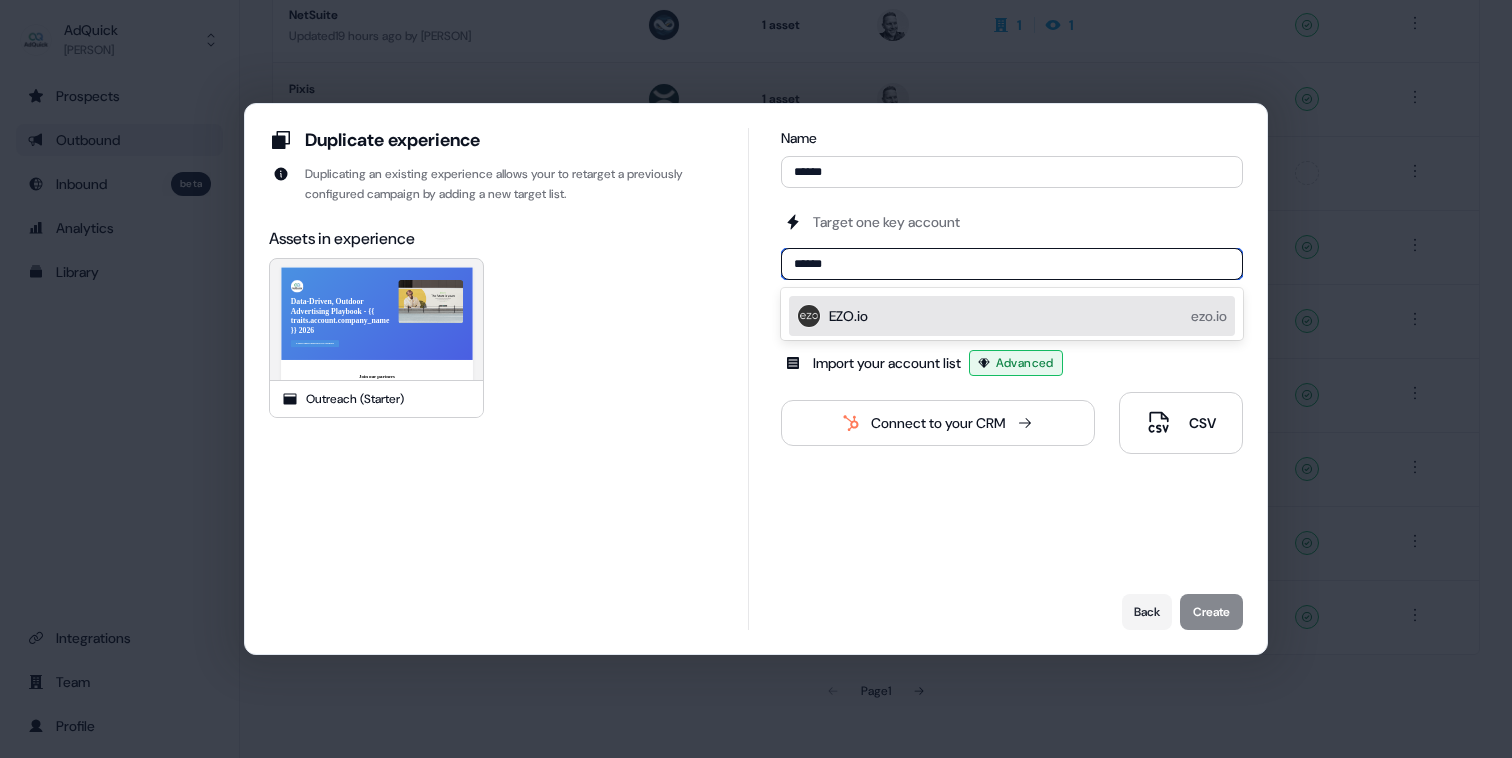 type on "******" 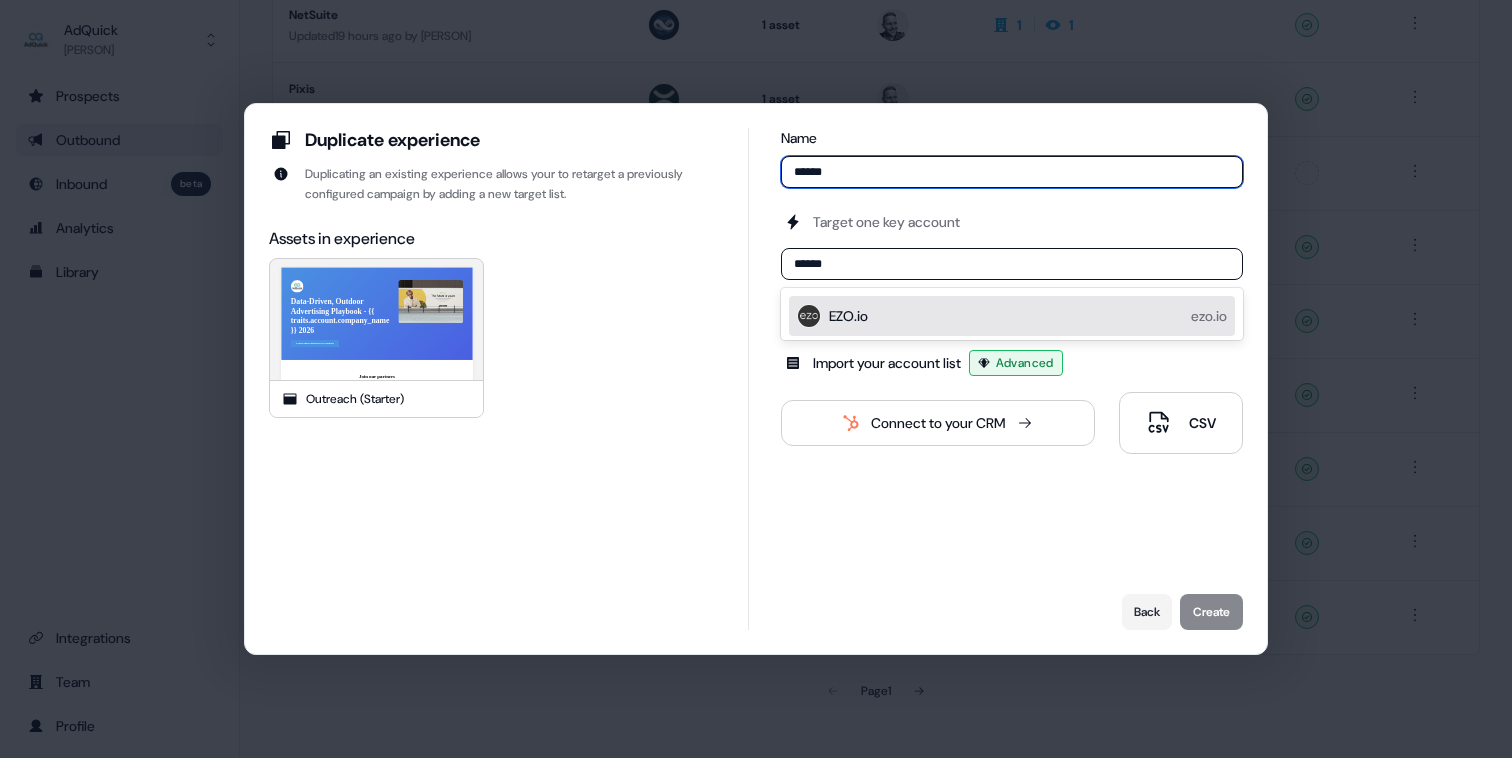 click on "******" at bounding box center [1012, 172] 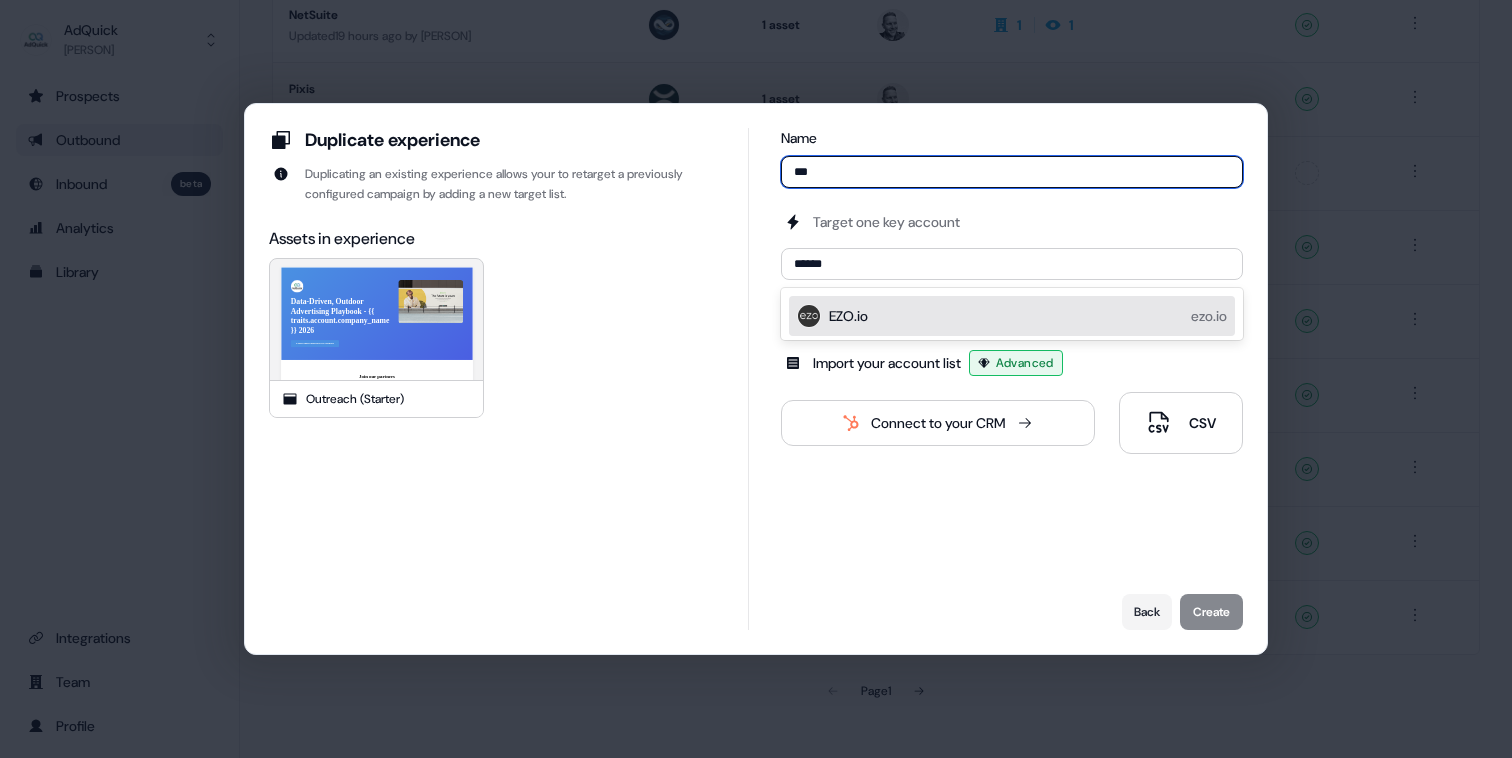 type on "***" 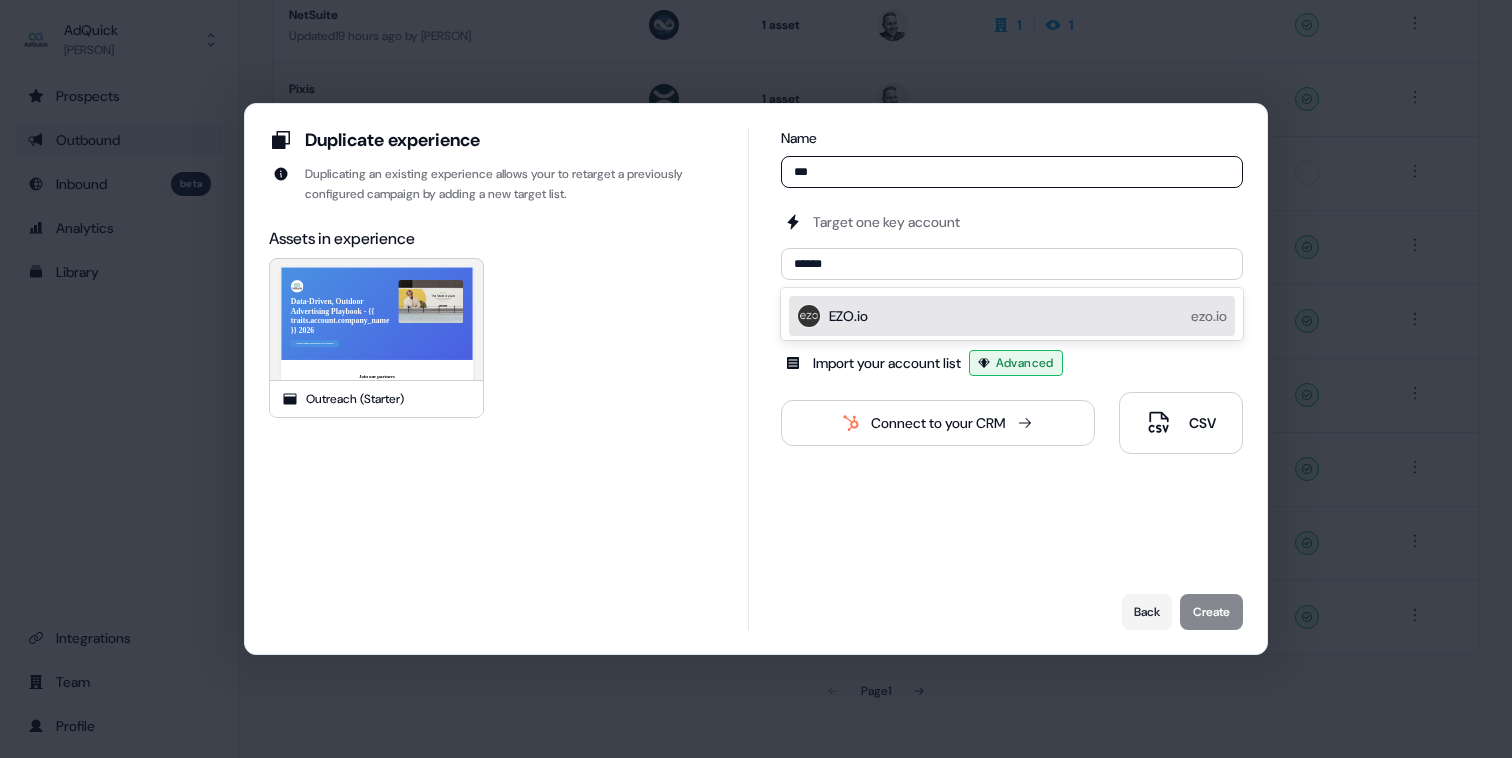 click on "Back Create" at bounding box center (1012, 612) 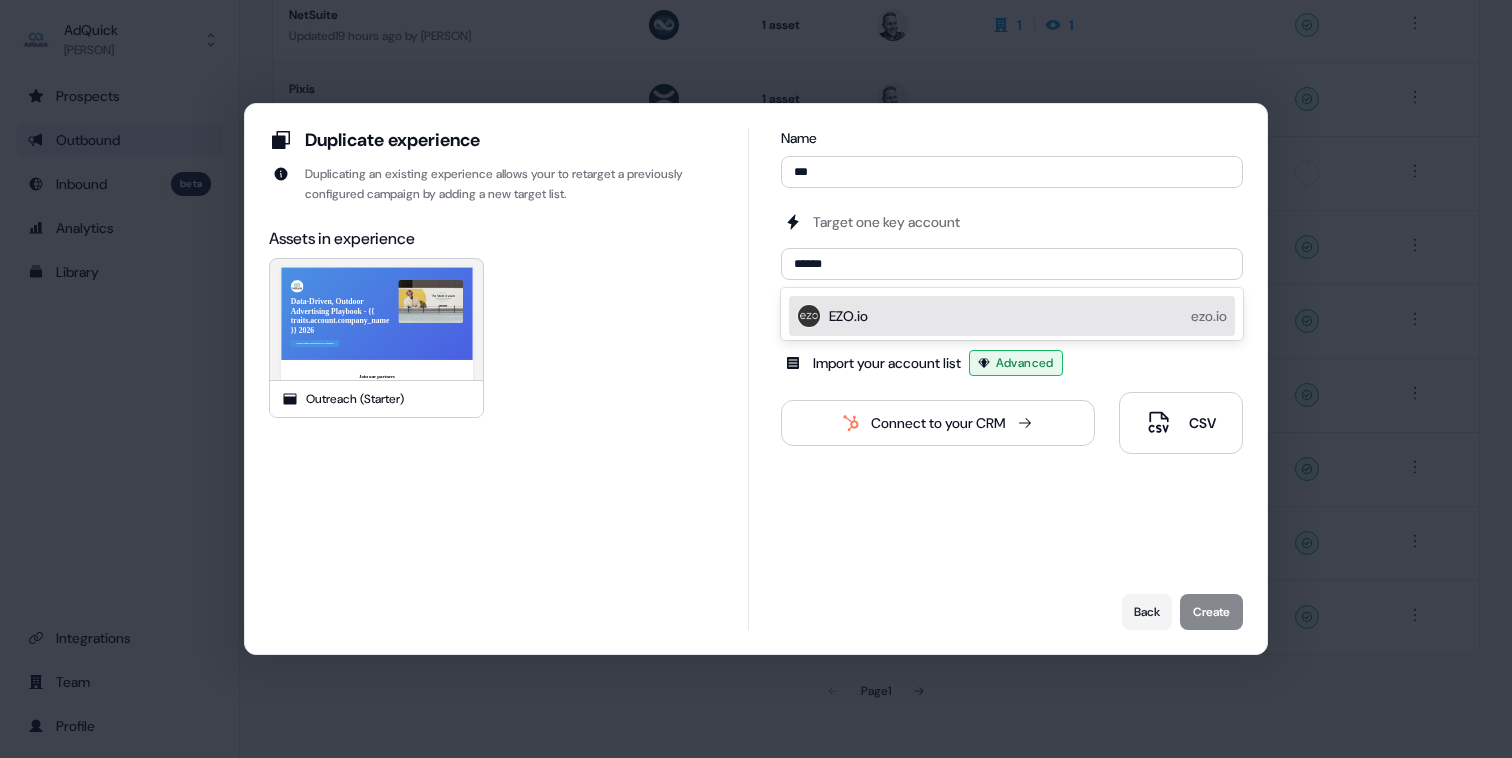 click on "EZO.io ezo.io" at bounding box center (1028, 316) 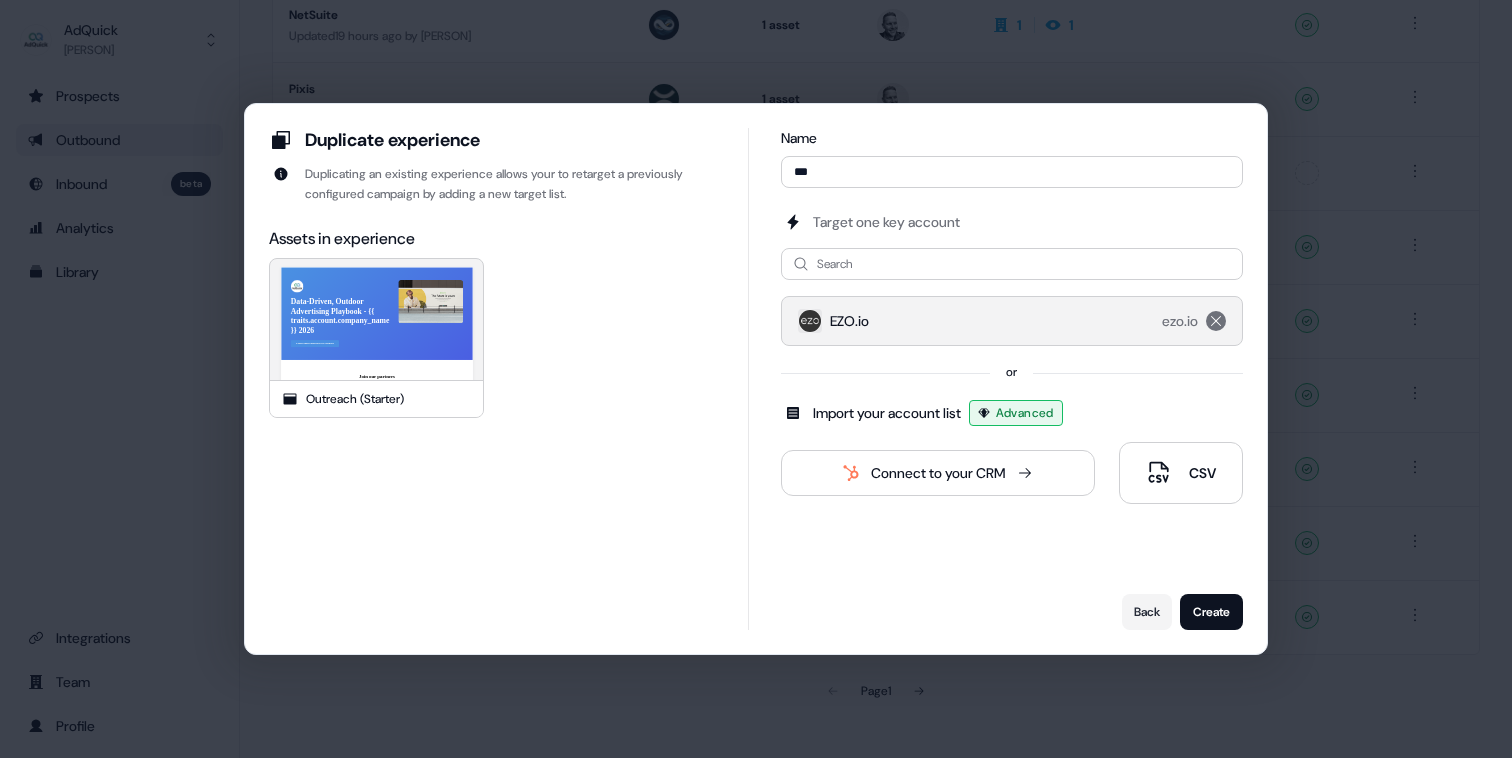 click on "EZO.io ezo.io" at bounding box center (1014, 321) 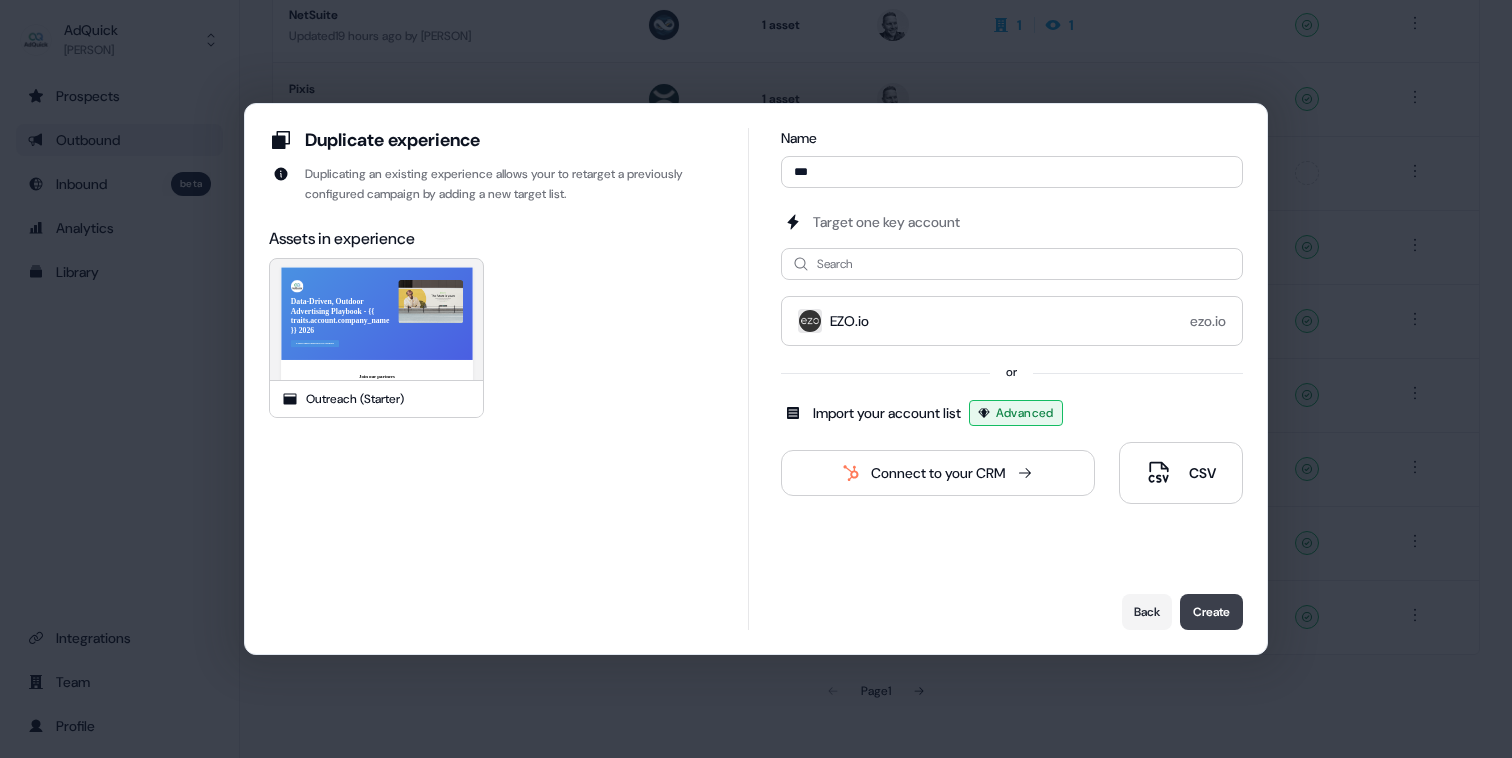 click on "Create" at bounding box center [1211, 612] 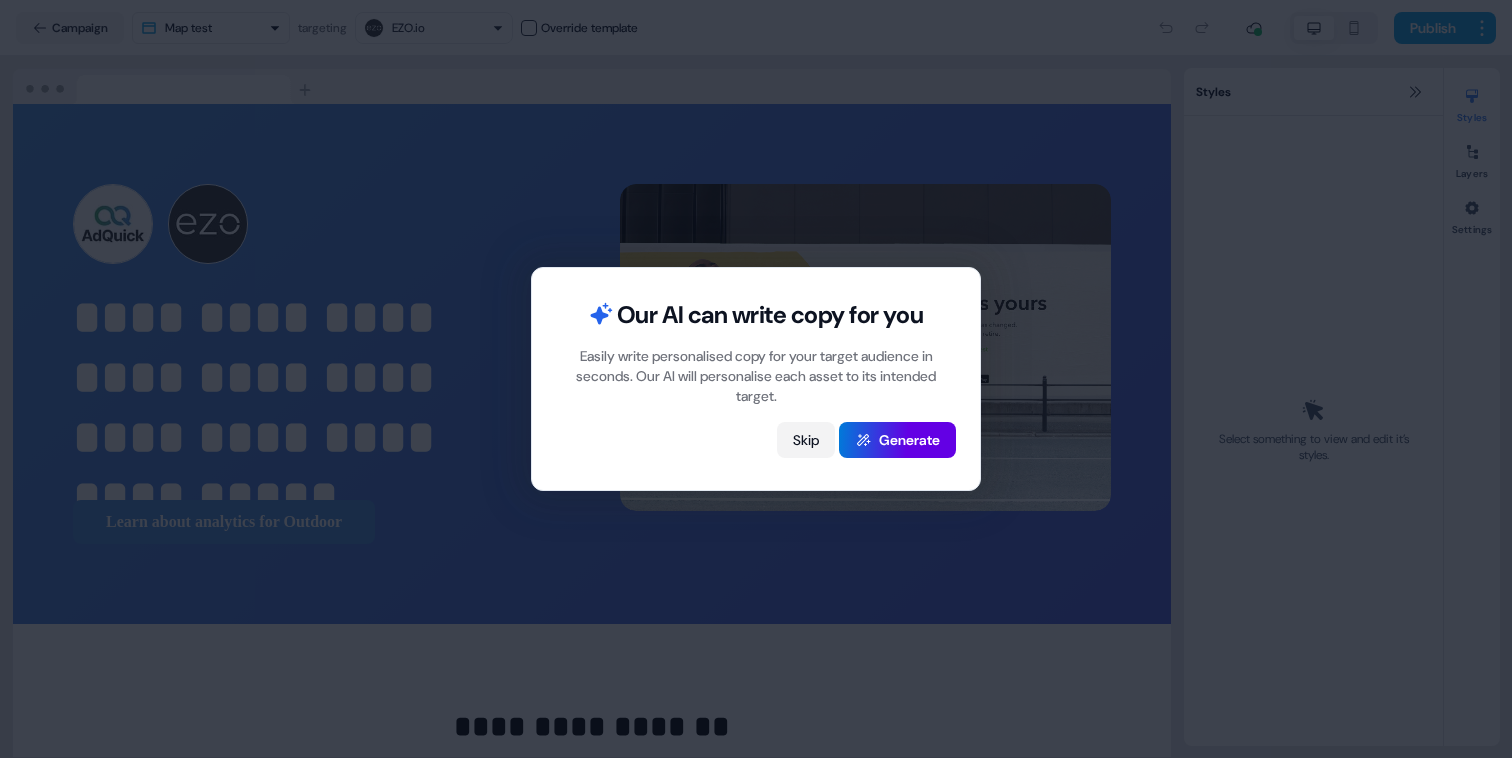 click on "Skip" at bounding box center (806, 440) 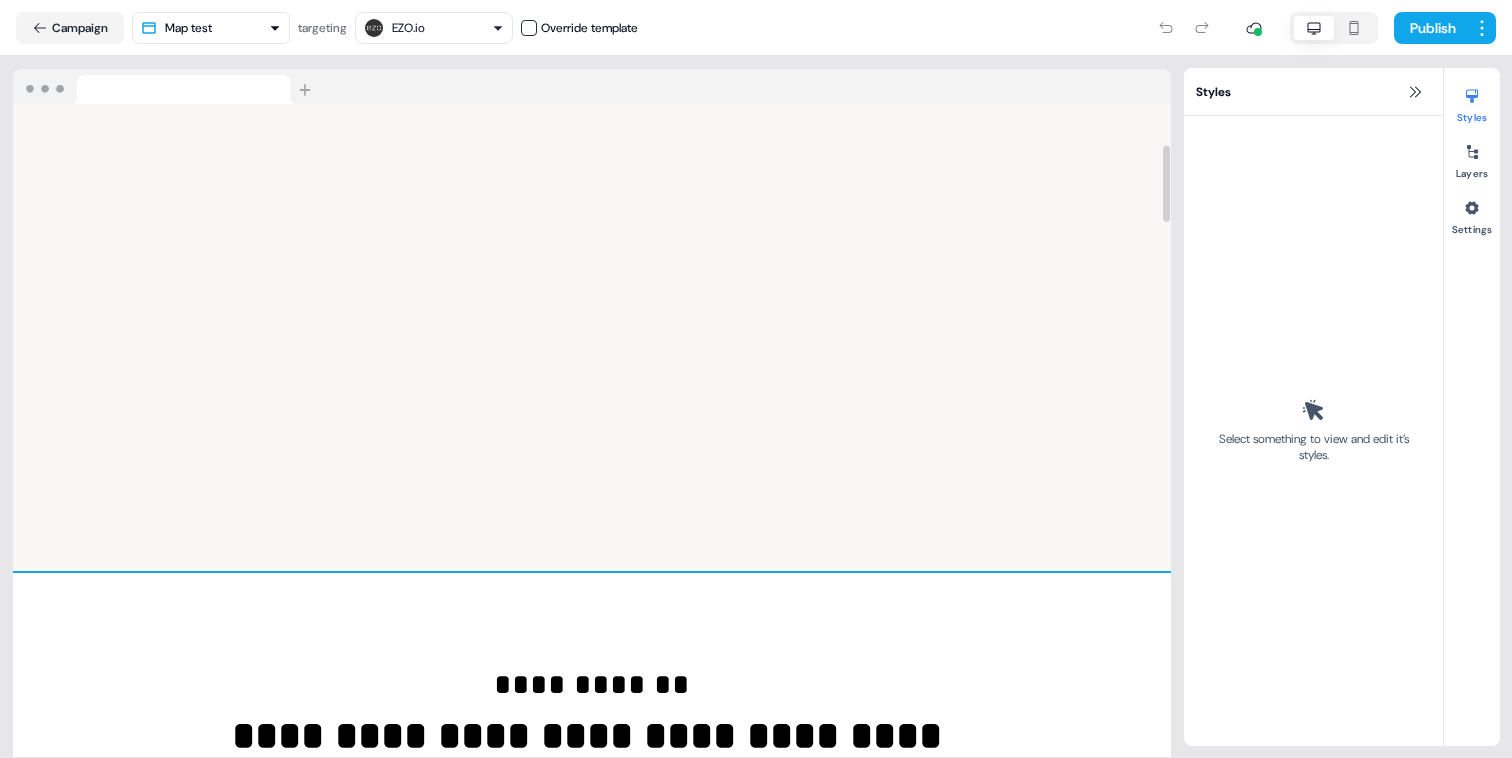 scroll, scrollTop: 0, scrollLeft: 0, axis: both 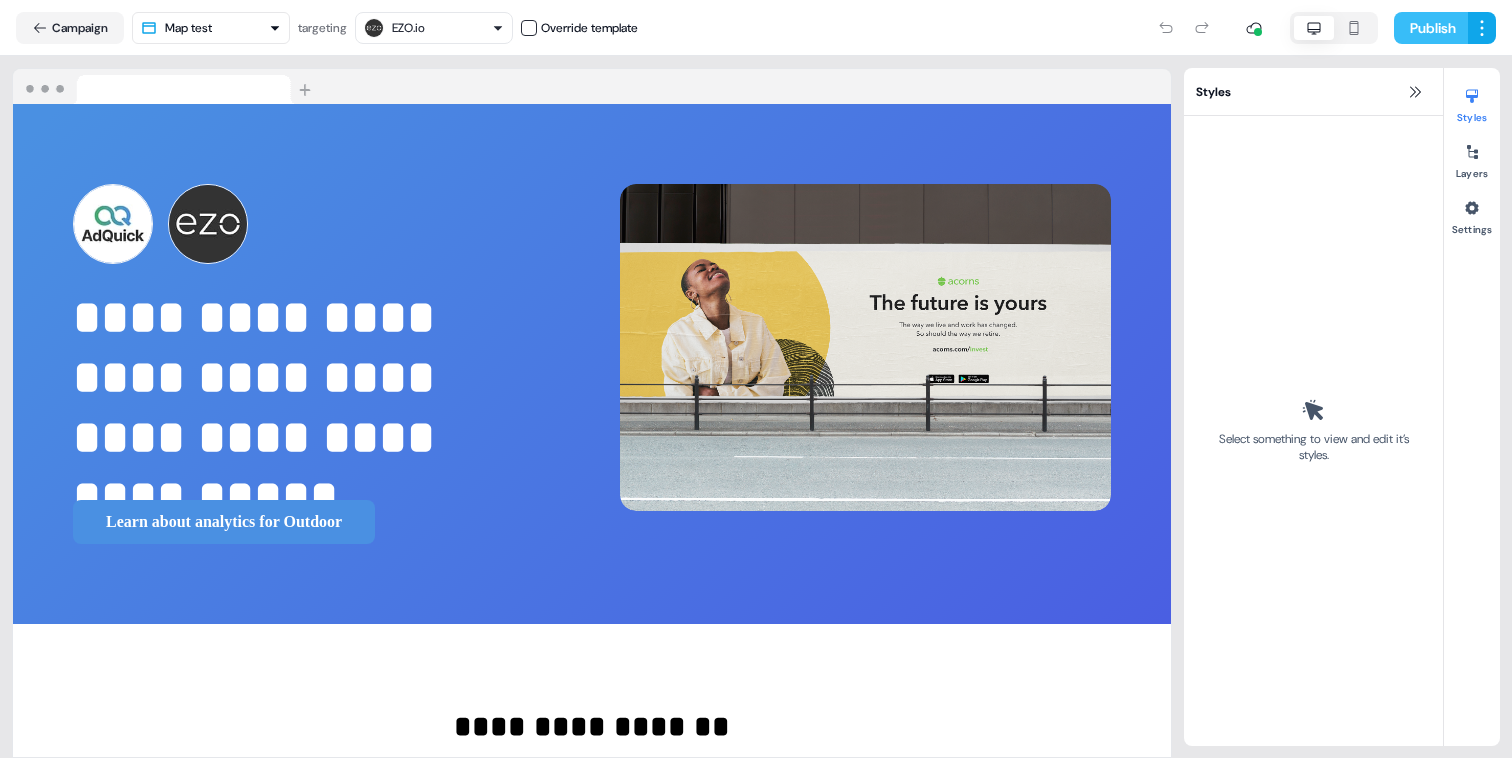 click on "Publish" at bounding box center (1431, 28) 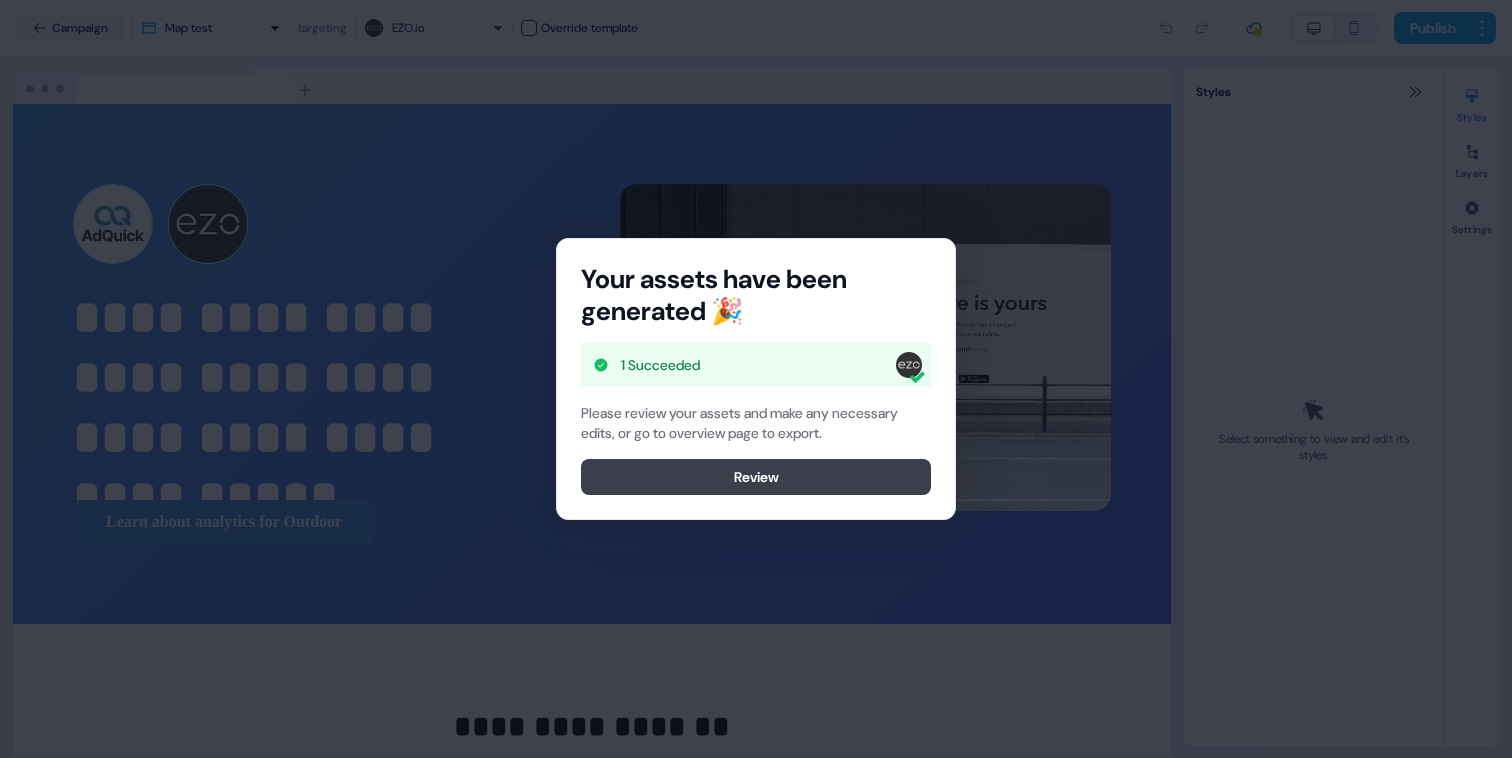 click on "Review" at bounding box center [756, 477] 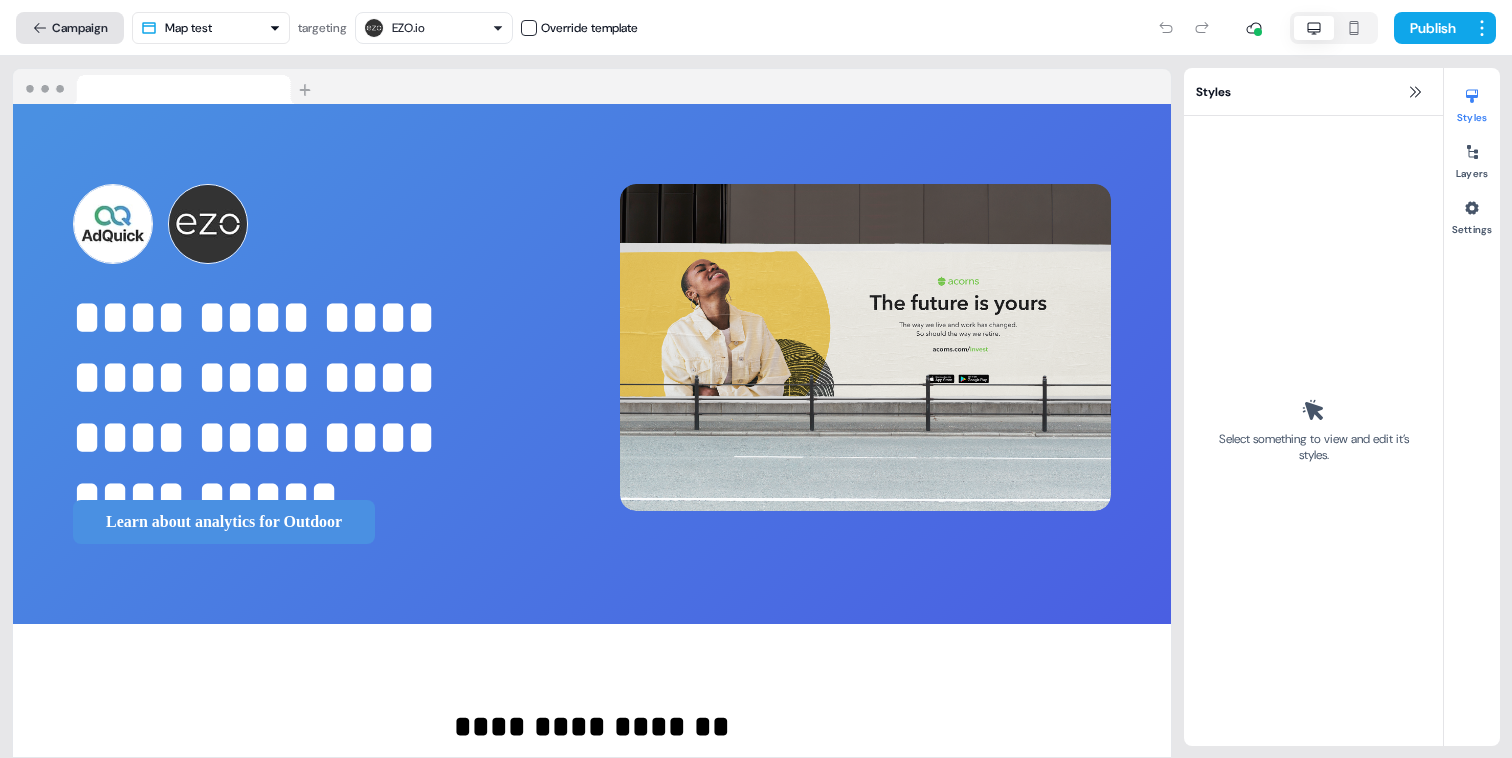 click 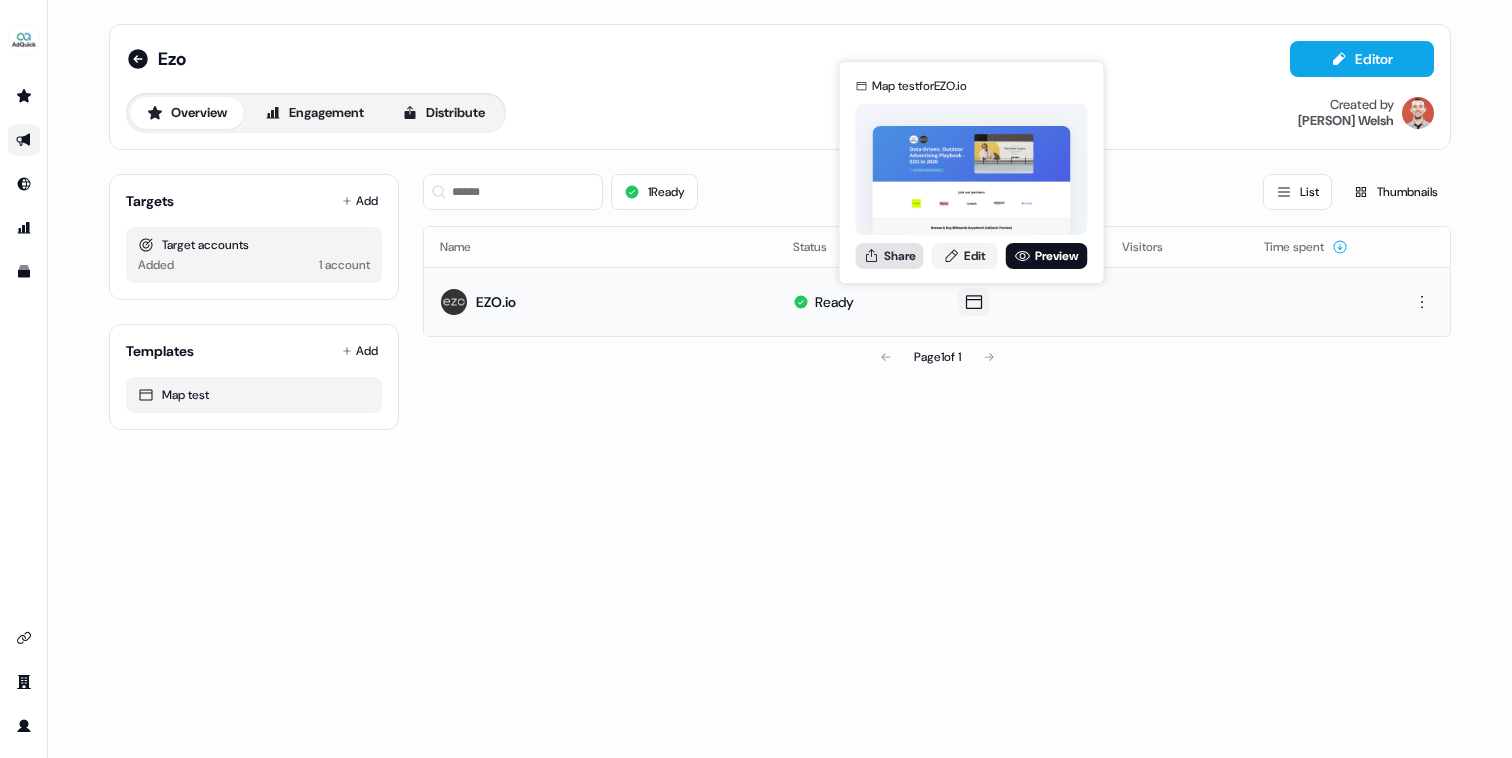 click on "Share" at bounding box center [890, 256] 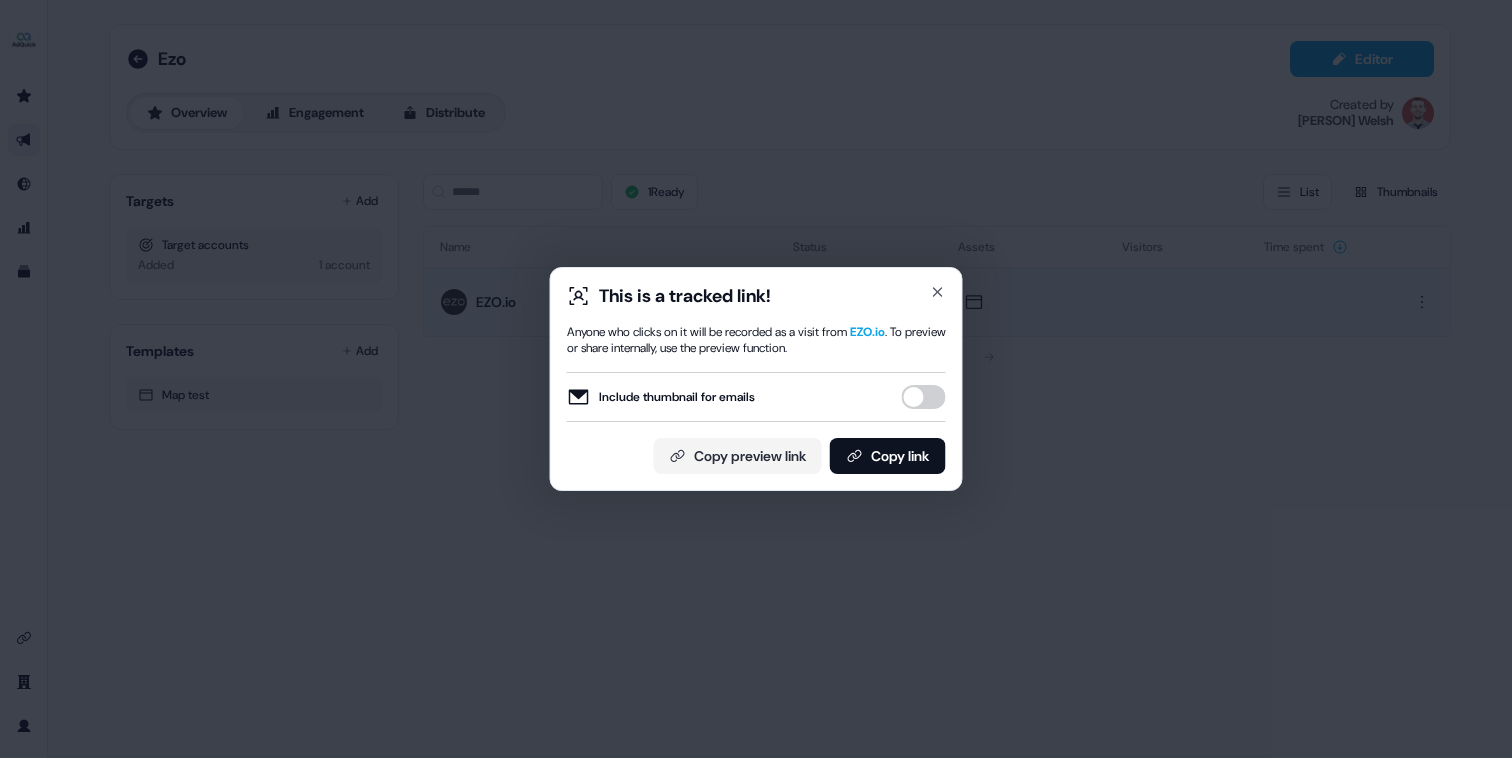click on "Include thumbnail for emails" at bounding box center (924, 397) 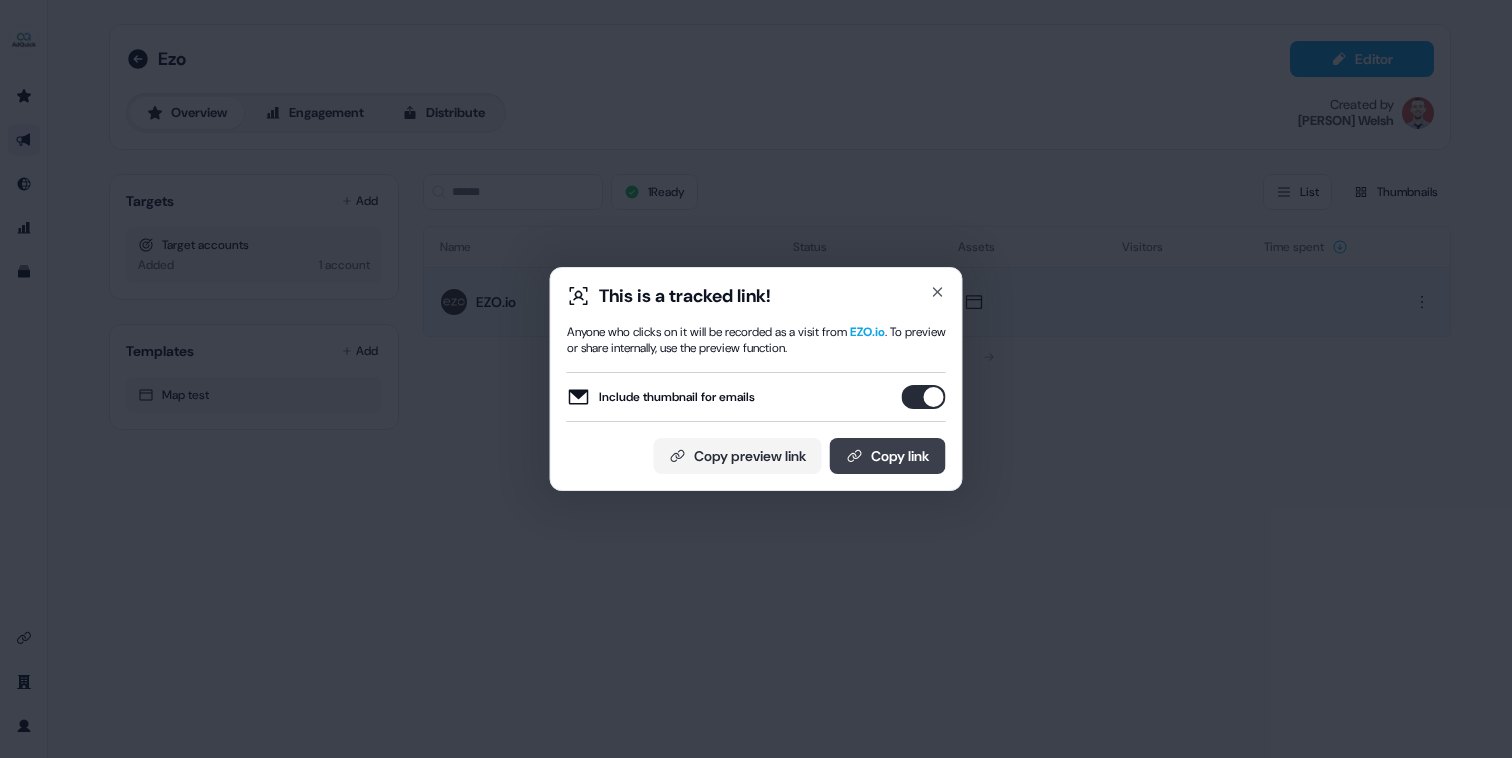 click on "Copy link" at bounding box center (888, 456) 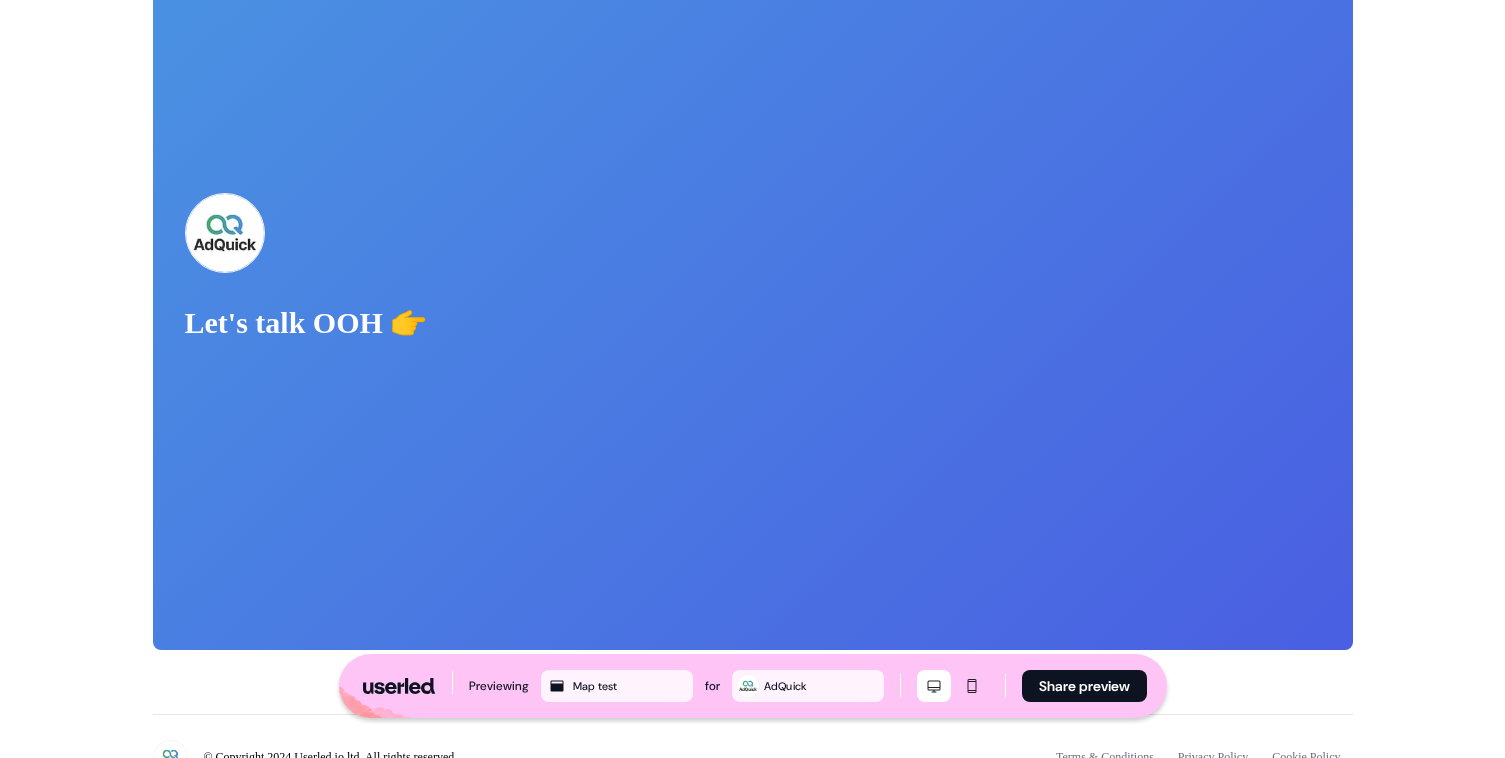 scroll, scrollTop: 4598, scrollLeft: 0, axis: vertical 